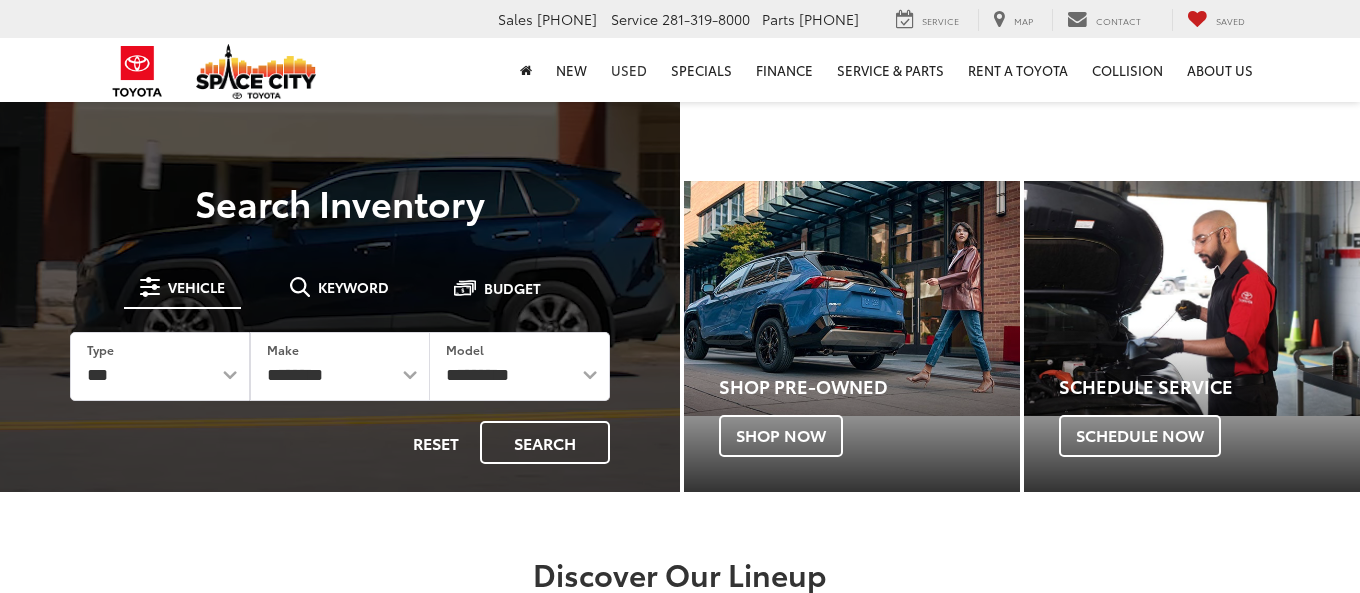 scroll, scrollTop: 0, scrollLeft: 0, axis: both 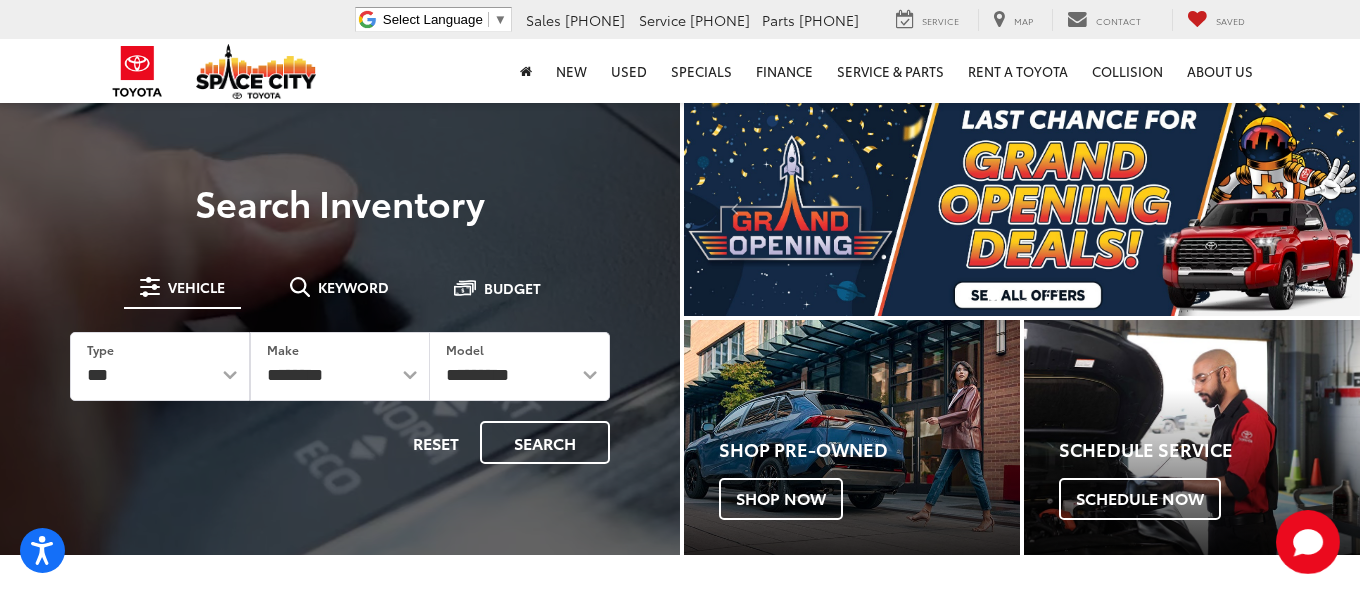 click at bounding box center [1022, 208] 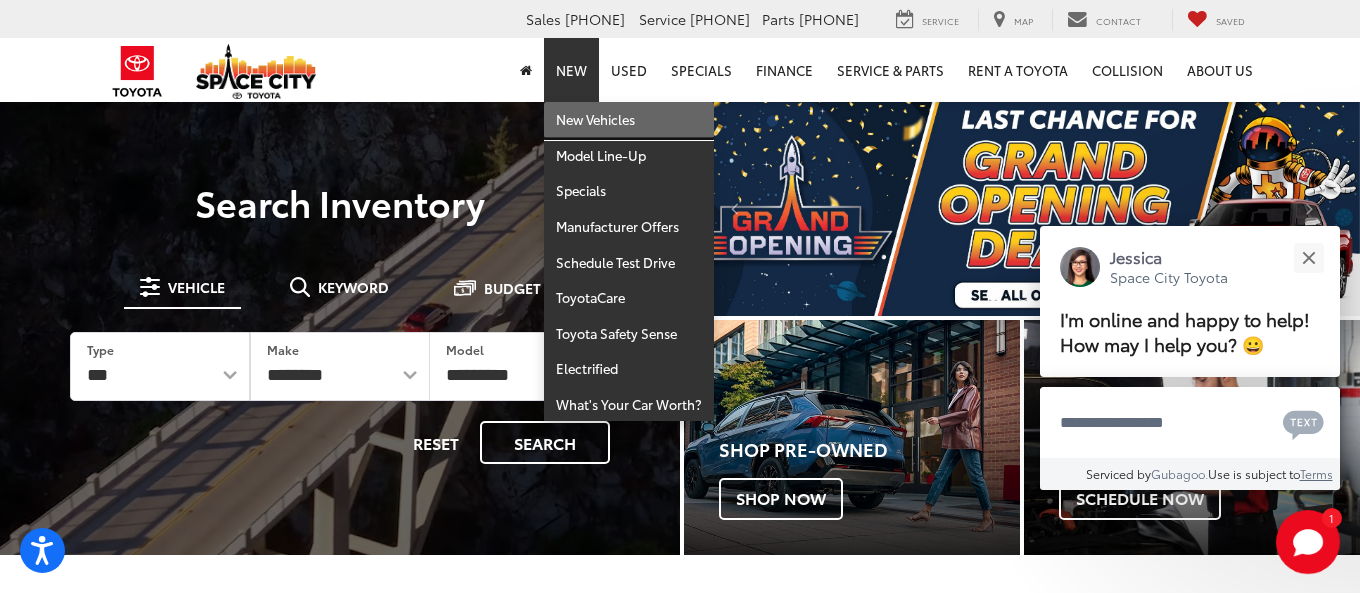 click on "New Vehicles" at bounding box center [629, 120] 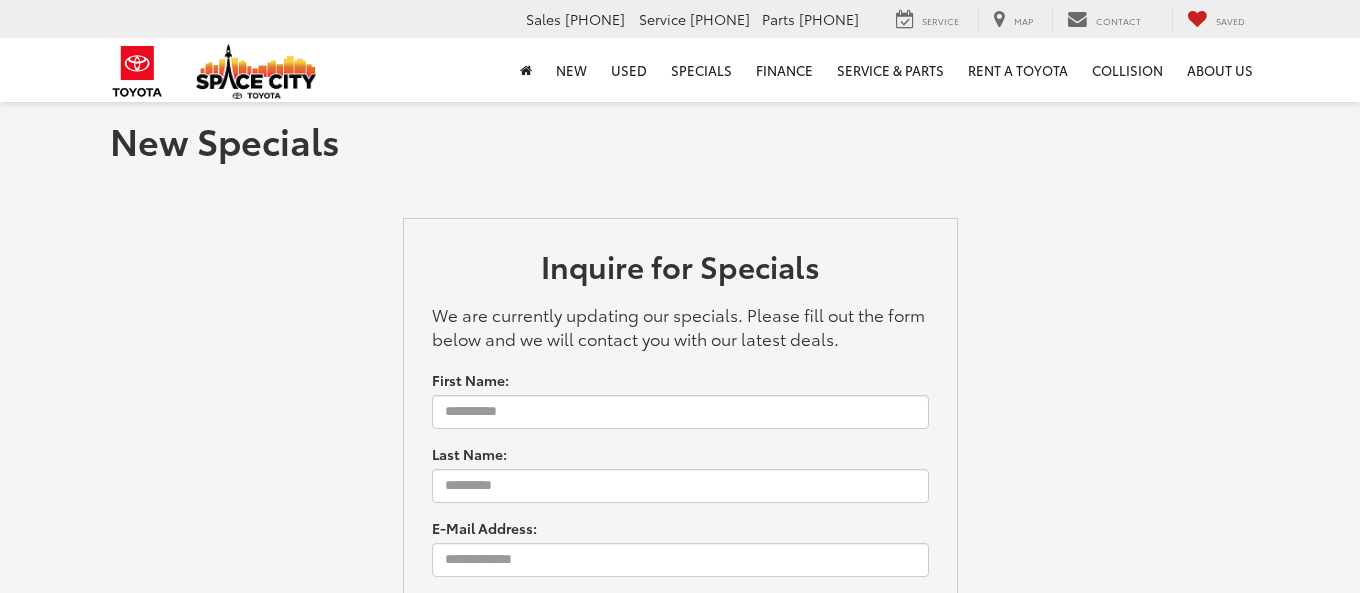 scroll, scrollTop: 0, scrollLeft: 0, axis: both 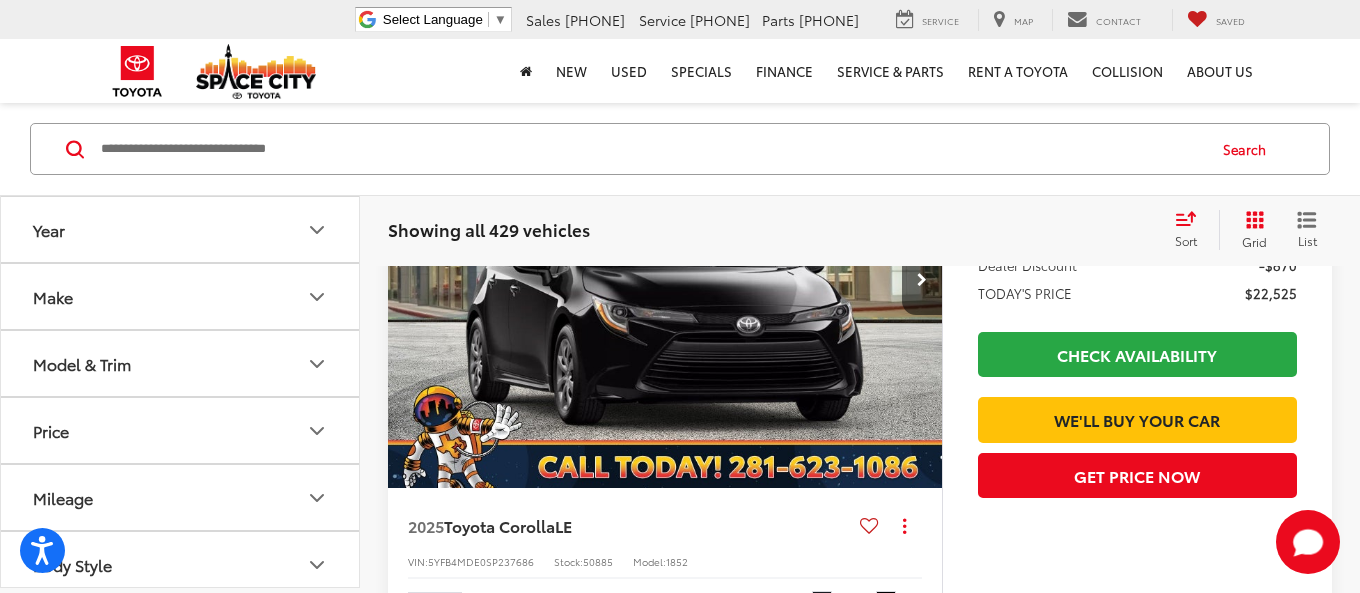 click at bounding box center (665, 281) 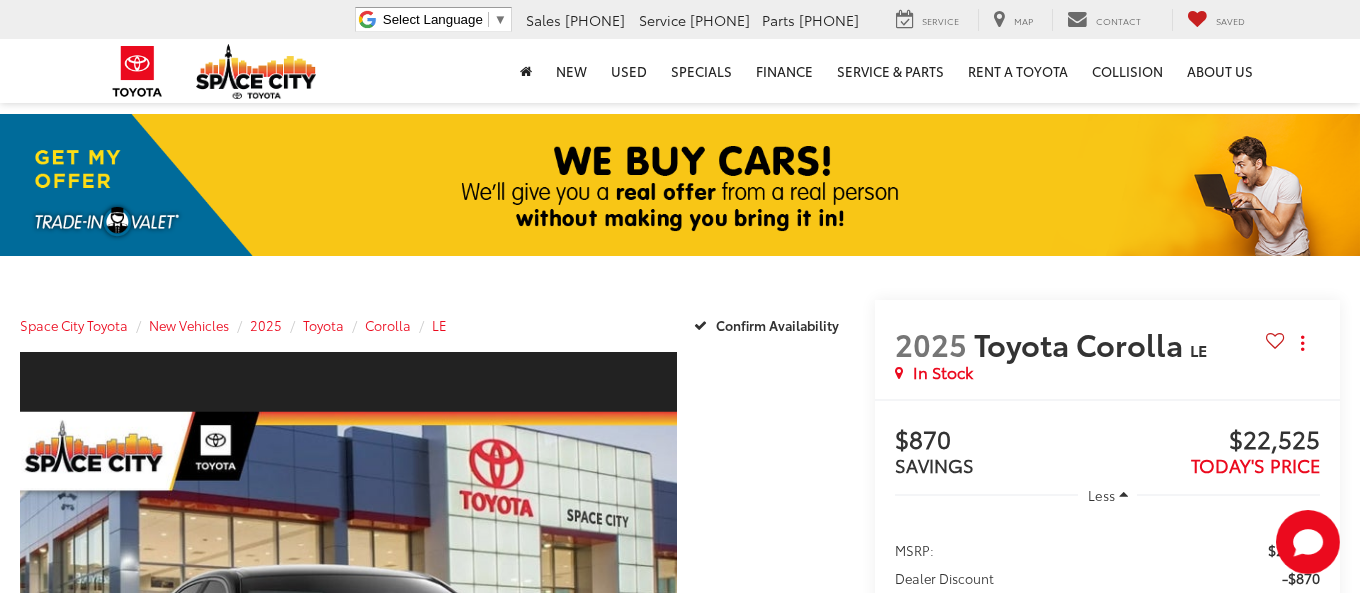 scroll, scrollTop: 212, scrollLeft: 0, axis: vertical 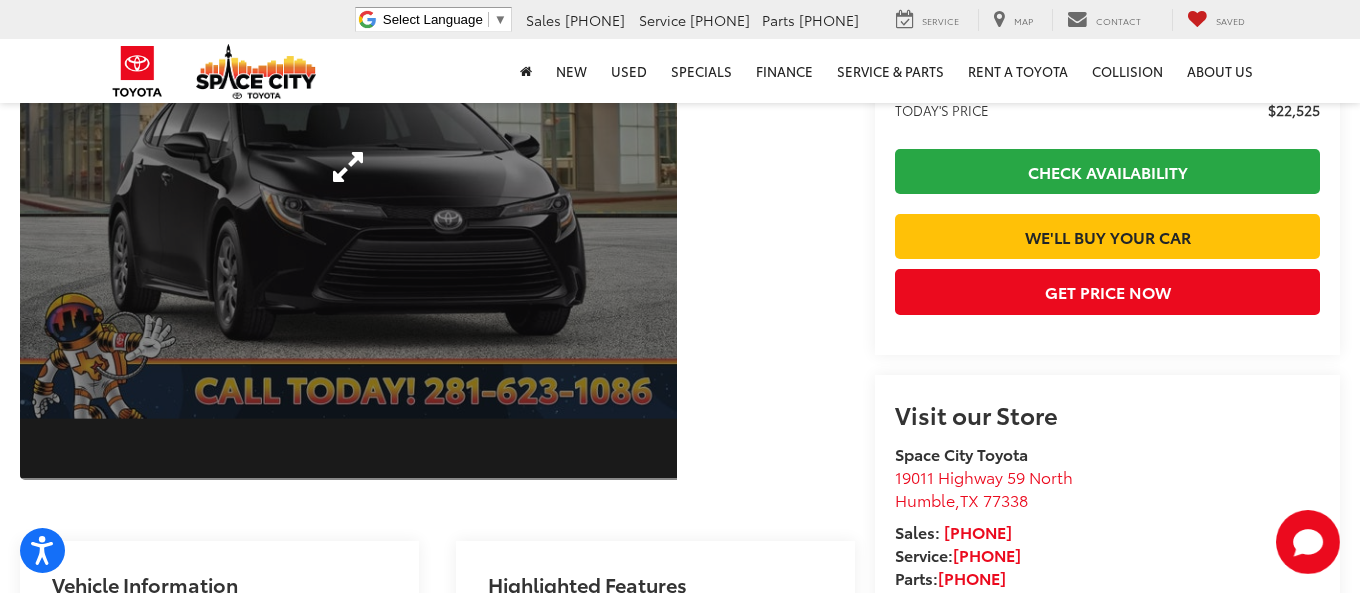 click at bounding box center [348, 167] 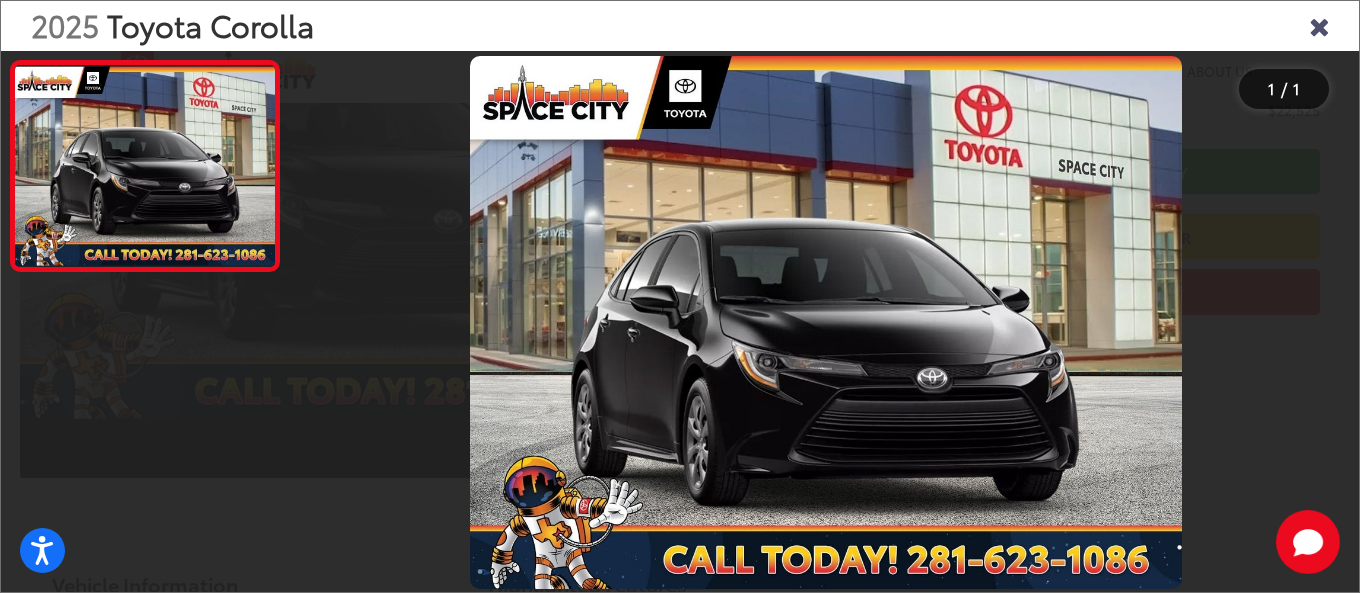 click at bounding box center [826, 323] 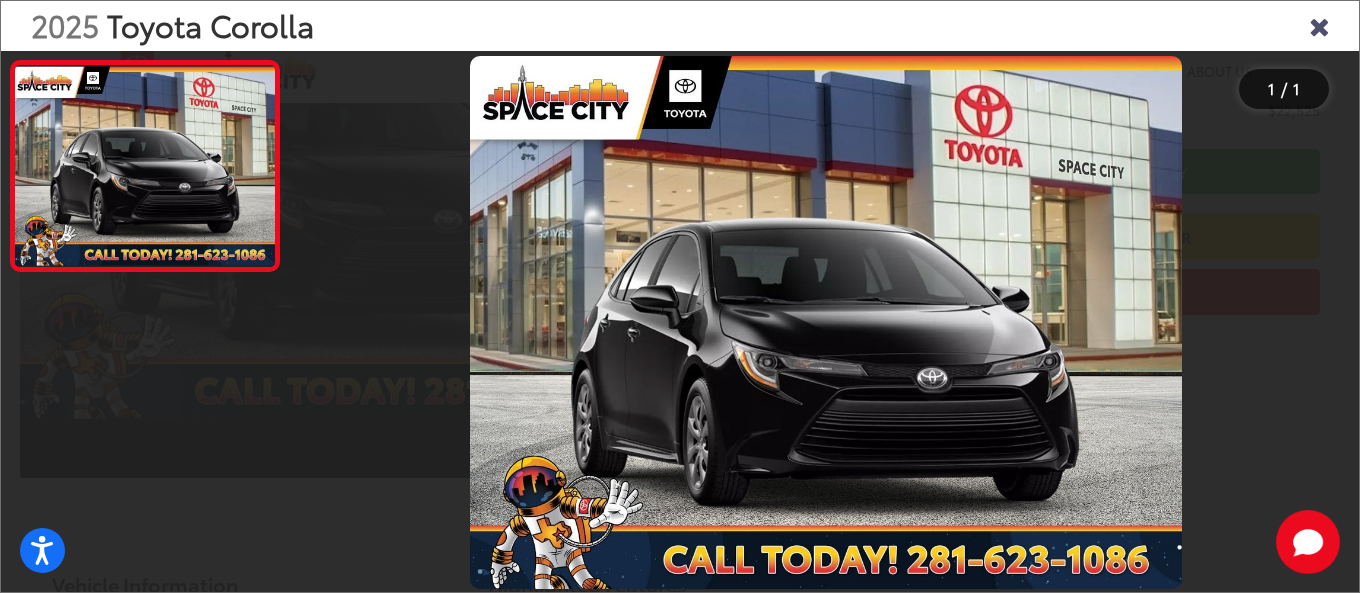 click at bounding box center [1319, 25] 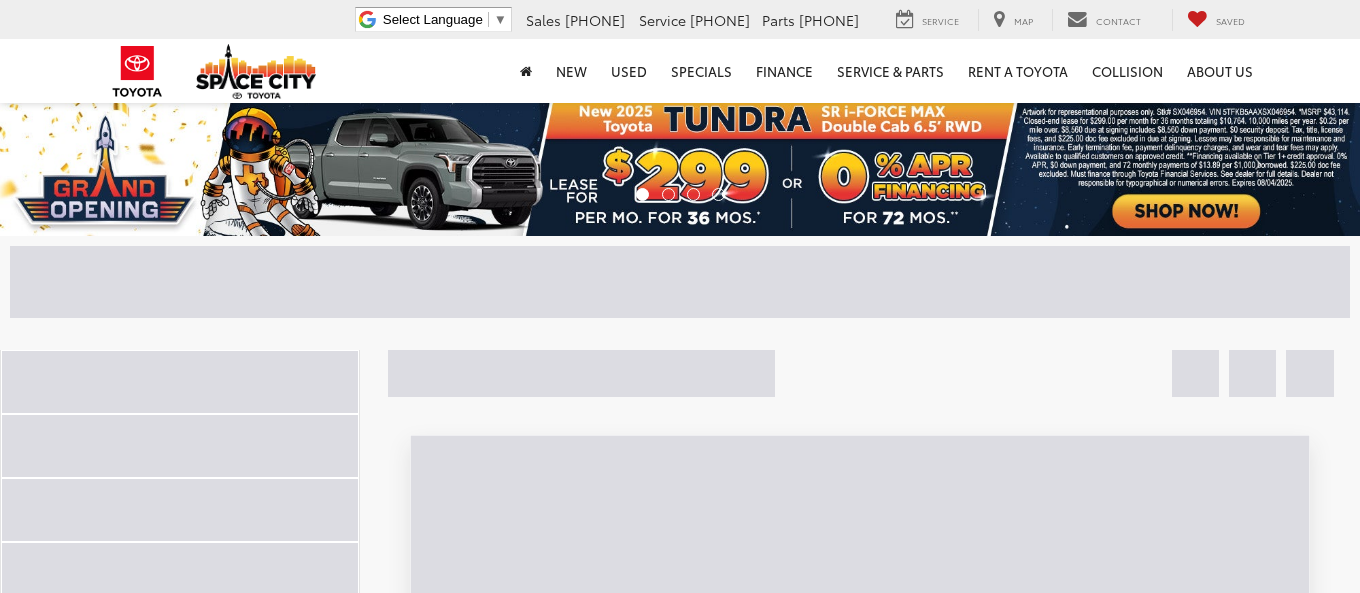 scroll, scrollTop: 0, scrollLeft: 0, axis: both 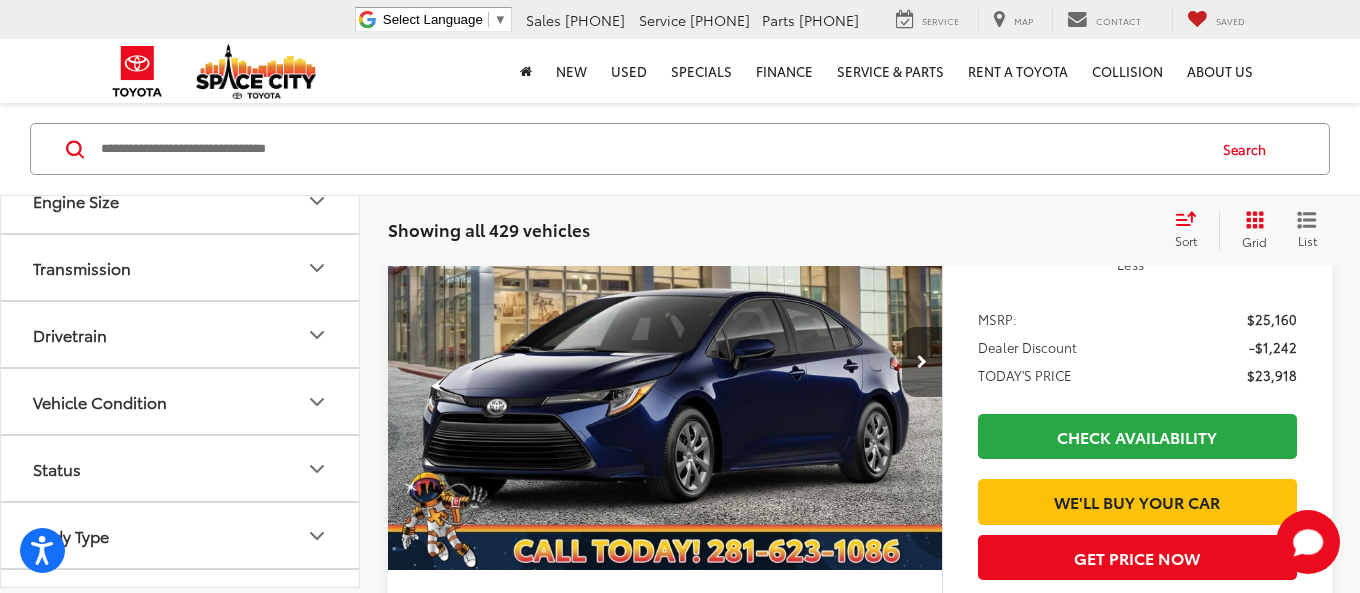 click at bounding box center [922, 362] 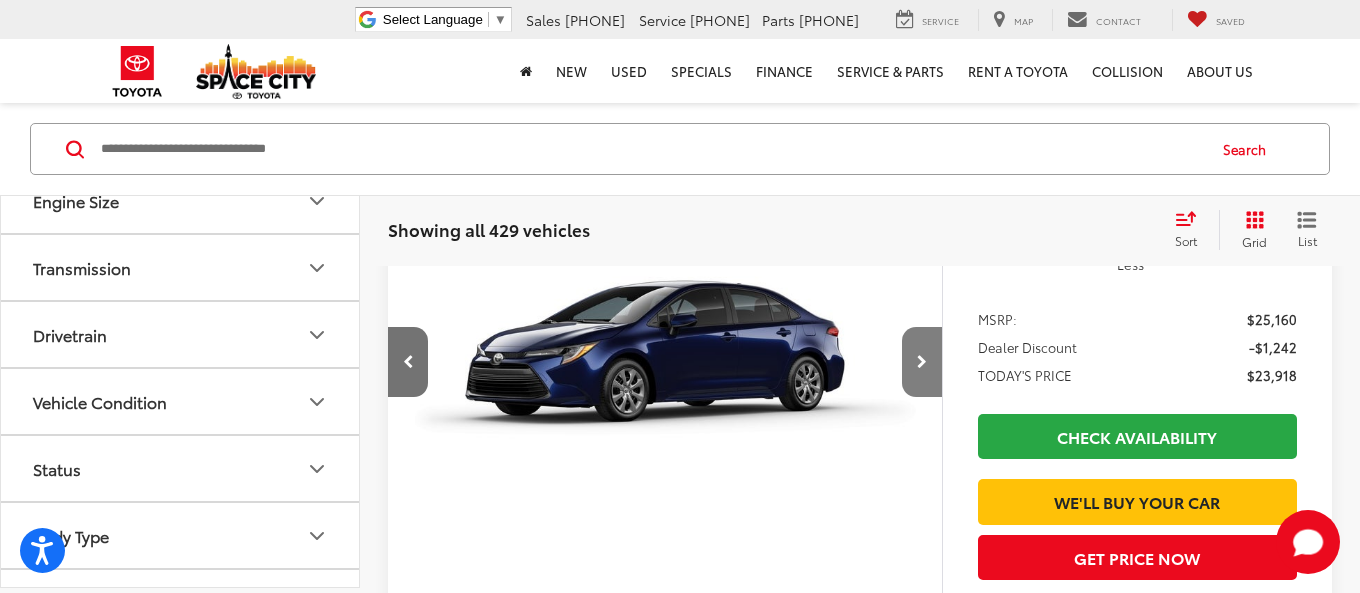 click at bounding box center [922, 362] 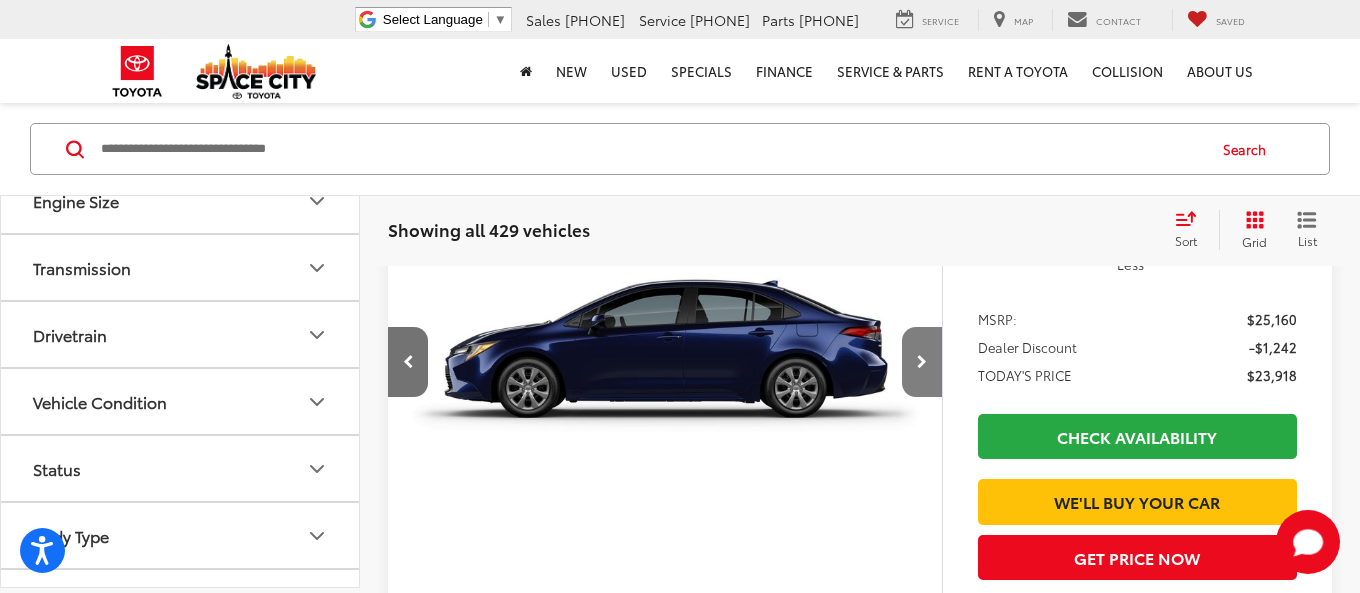 click at bounding box center [922, 362] 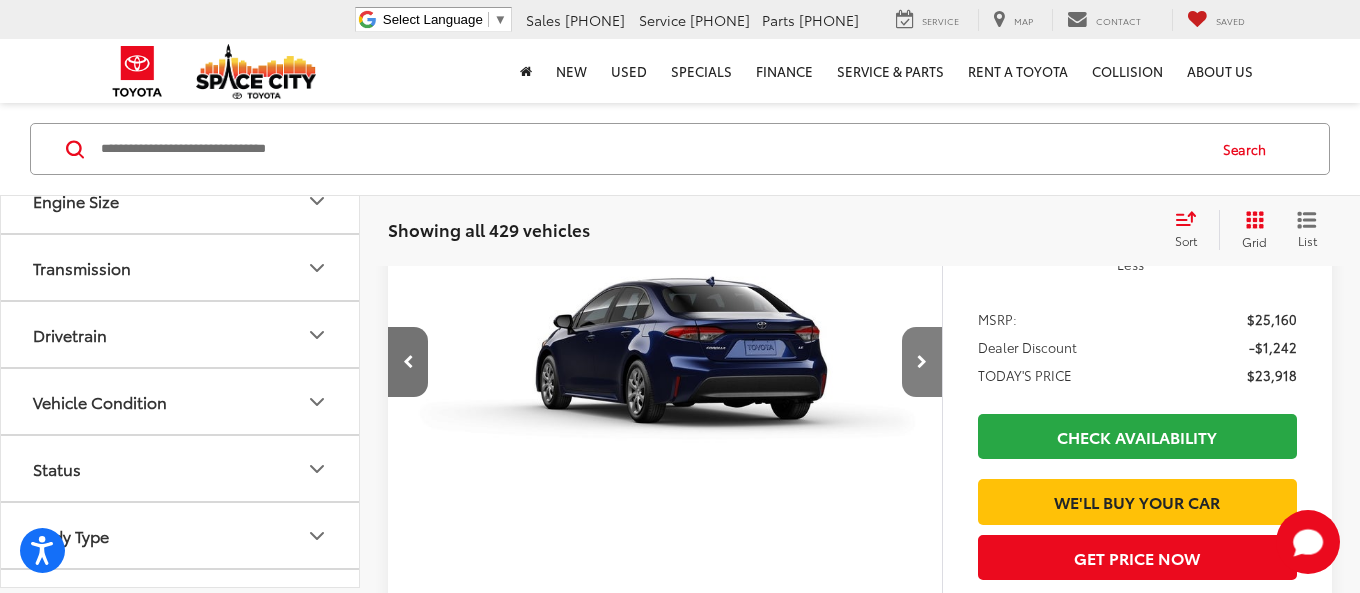 click at bounding box center [922, 362] 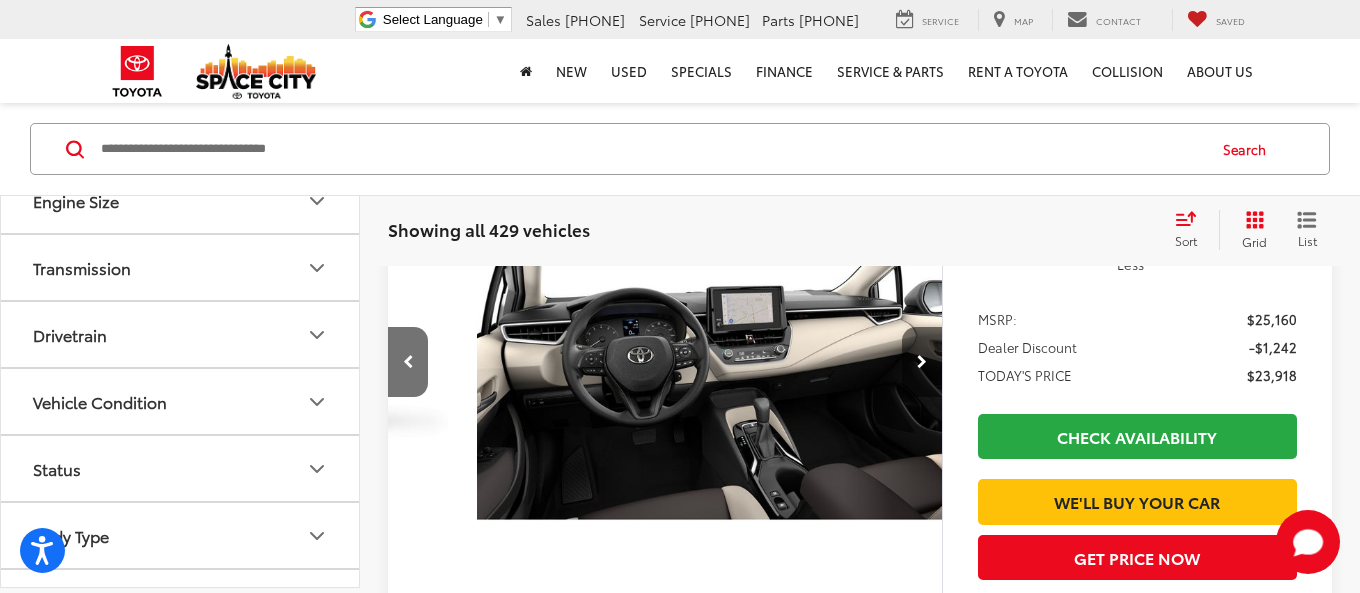scroll, scrollTop: 0, scrollLeft: 2228, axis: horizontal 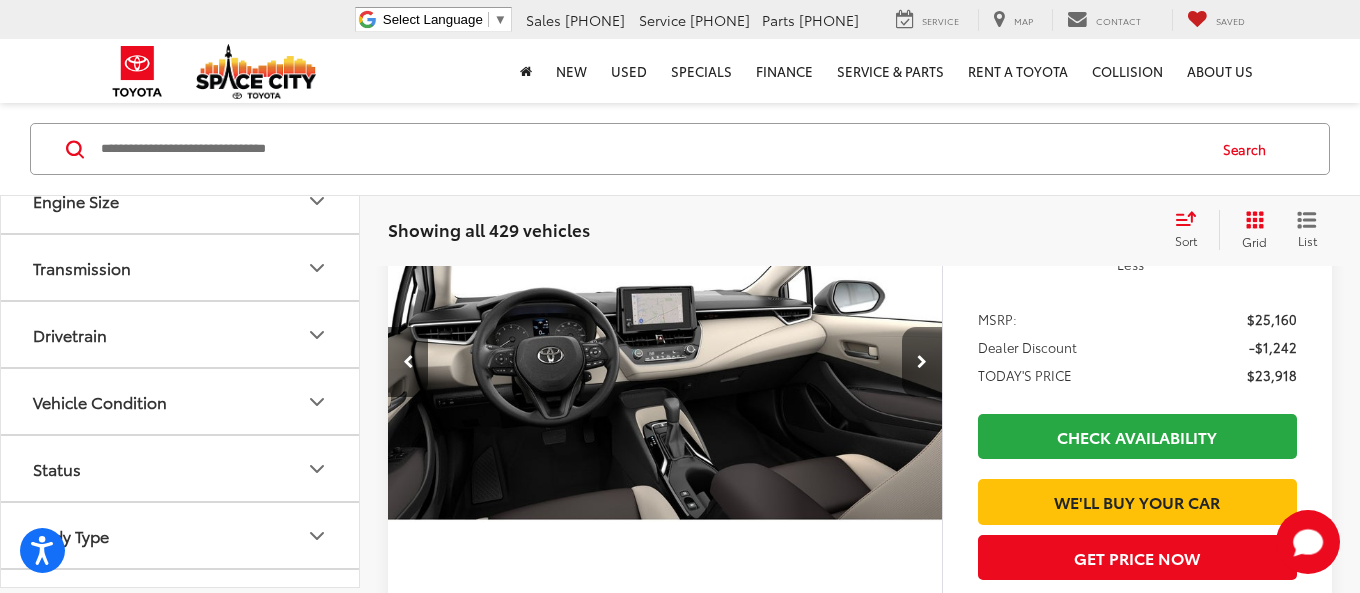 click at bounding box center (922, 362) 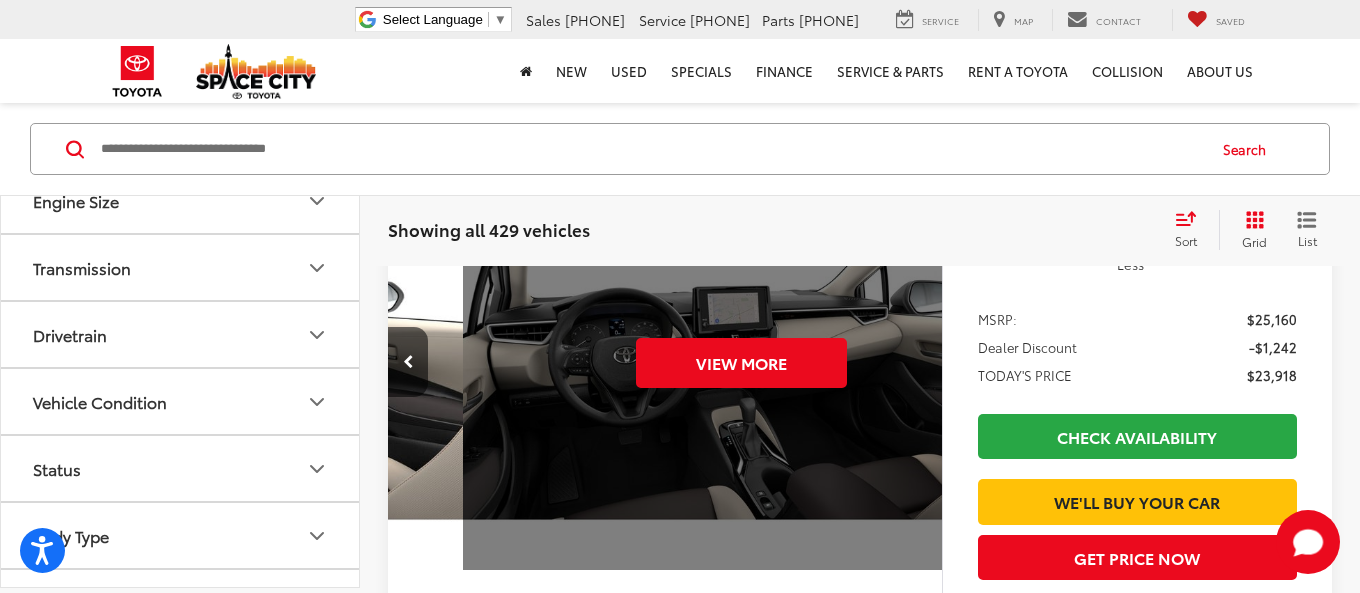 scroll, scrollTop: 0, scrollLeft: 2785, axis: horizontal 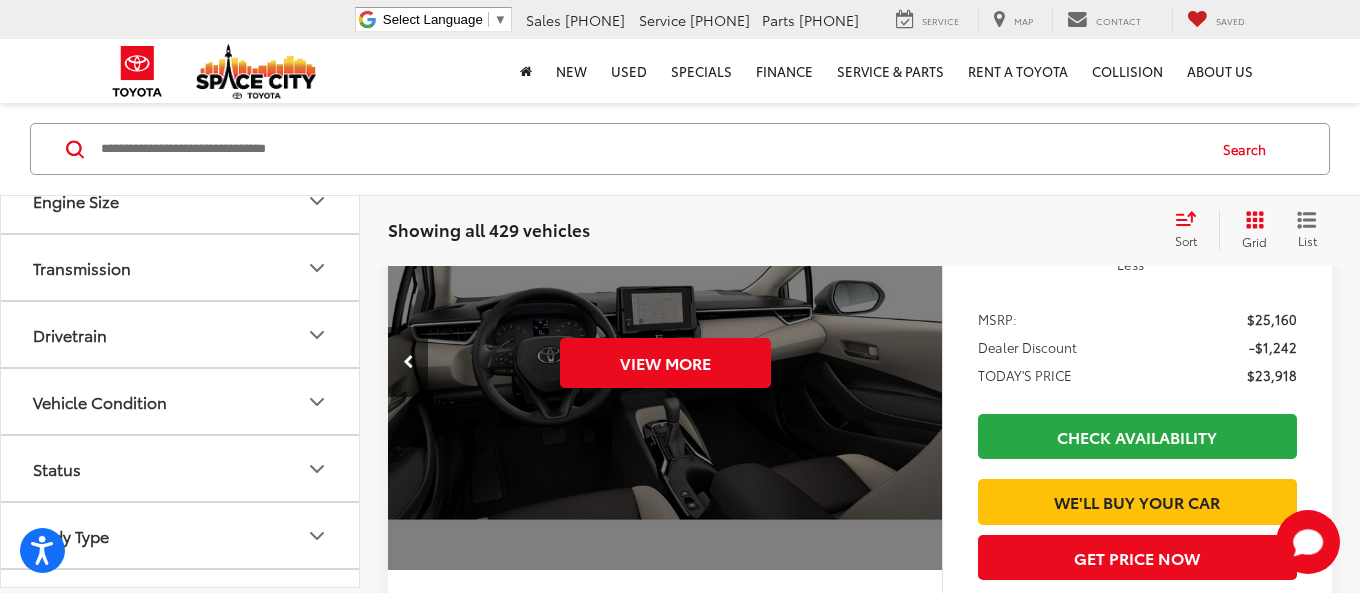 click on "View More" at bounding box center (665, 363) 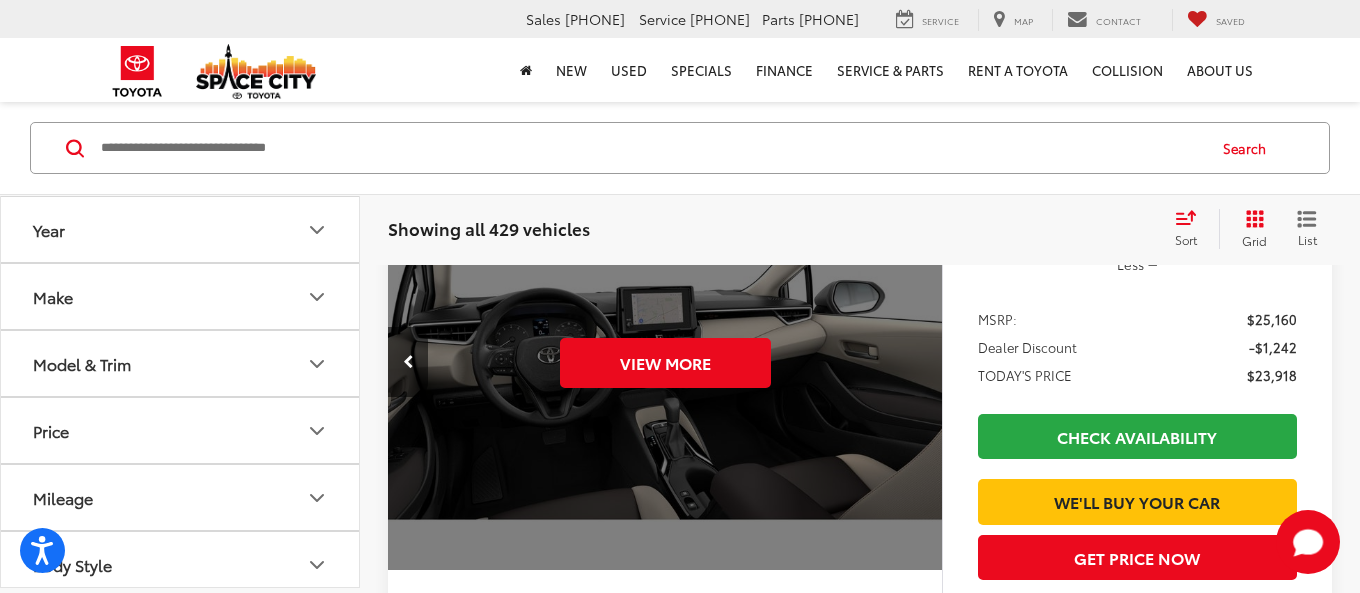 scroll, scrollTop: 0, scrollLeft: 0, axis: both 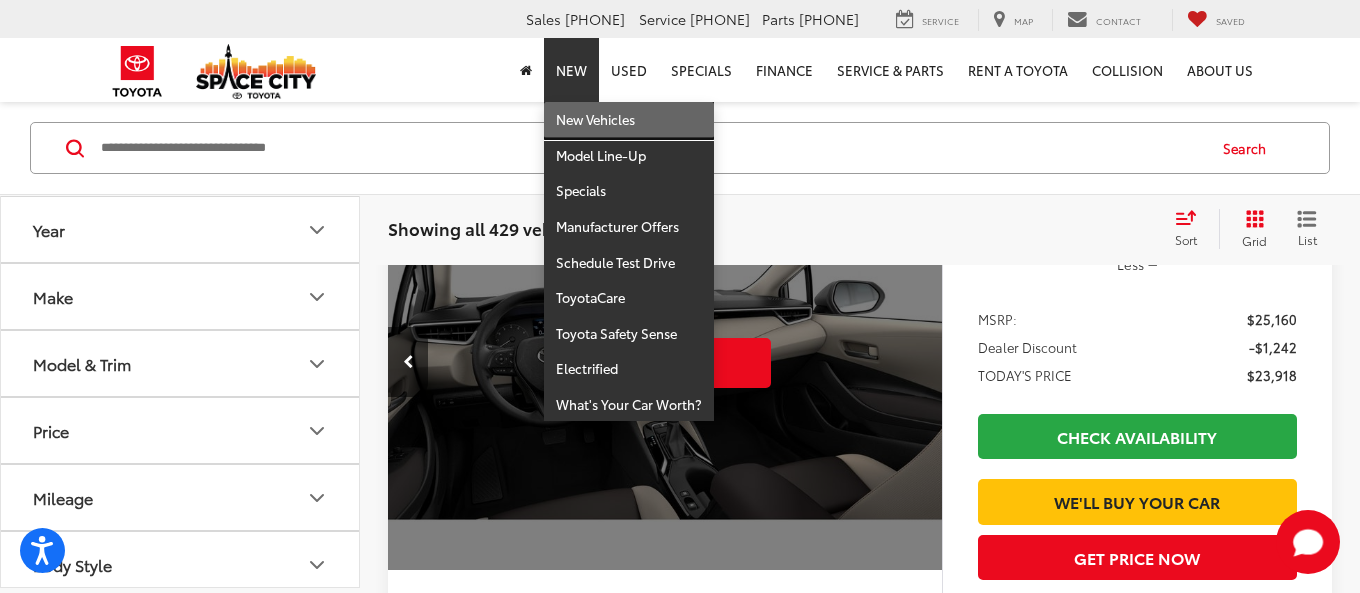 click on "New Vehicles" at bounding box center [629, 120] 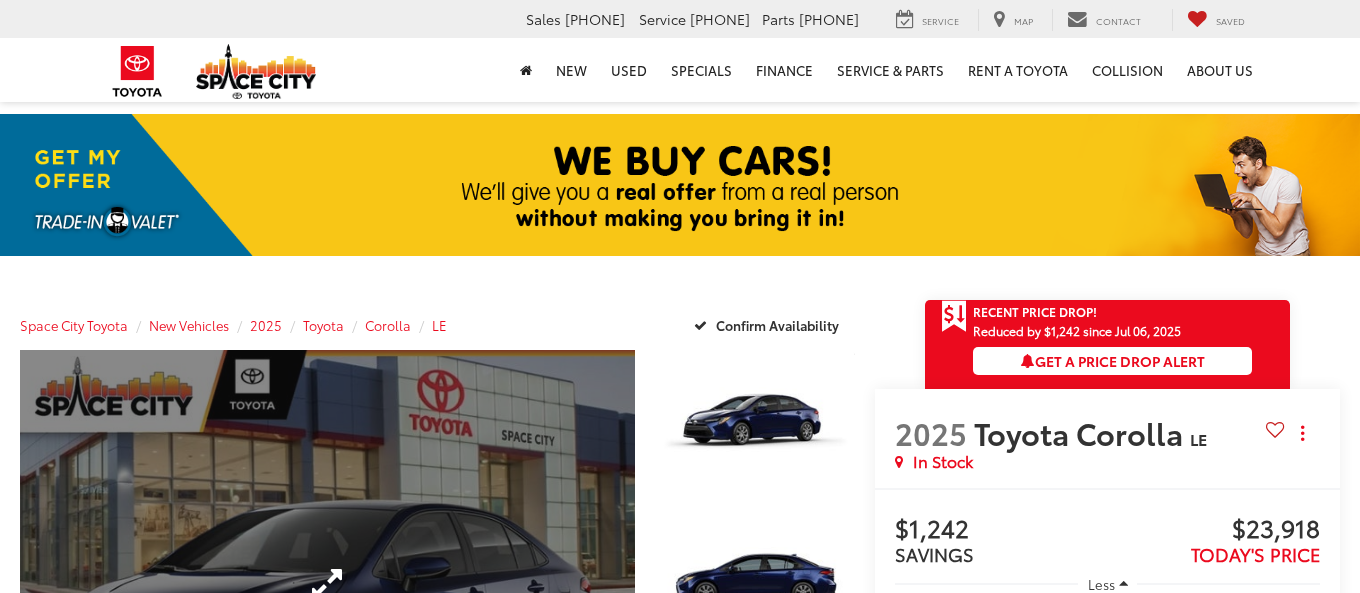 scroll, scrollTop: 0, scrollLeft: 0, axis: both 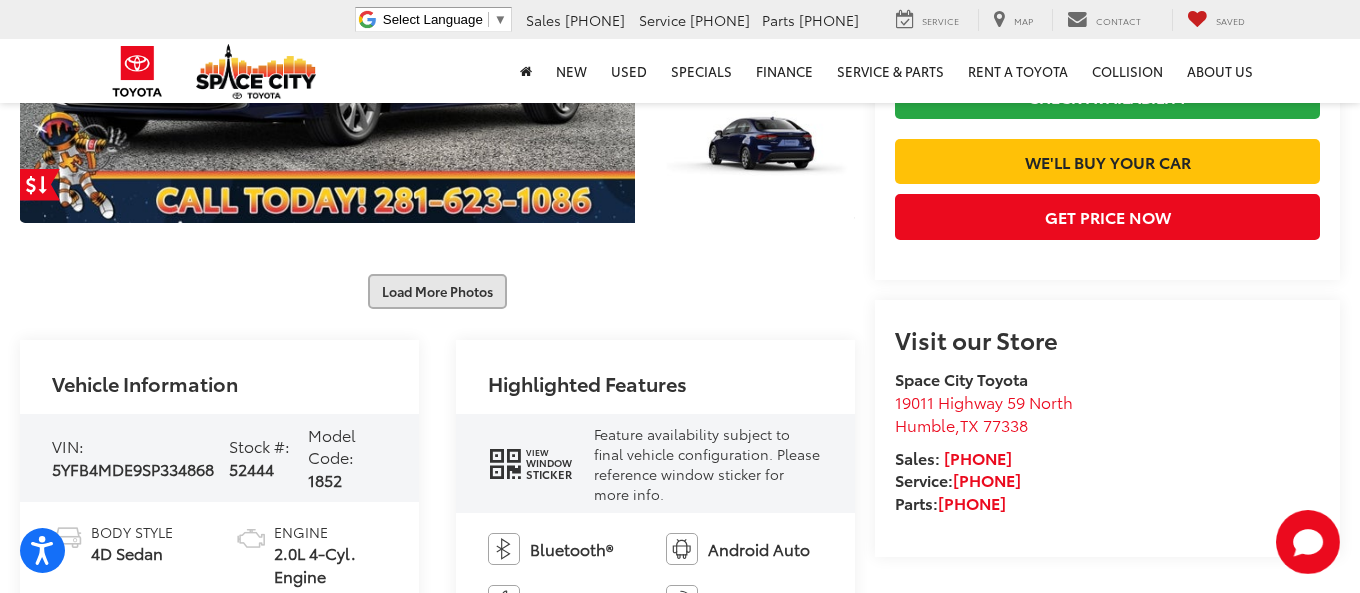 click on "Load More Photos" at bounding box center (437, 291) 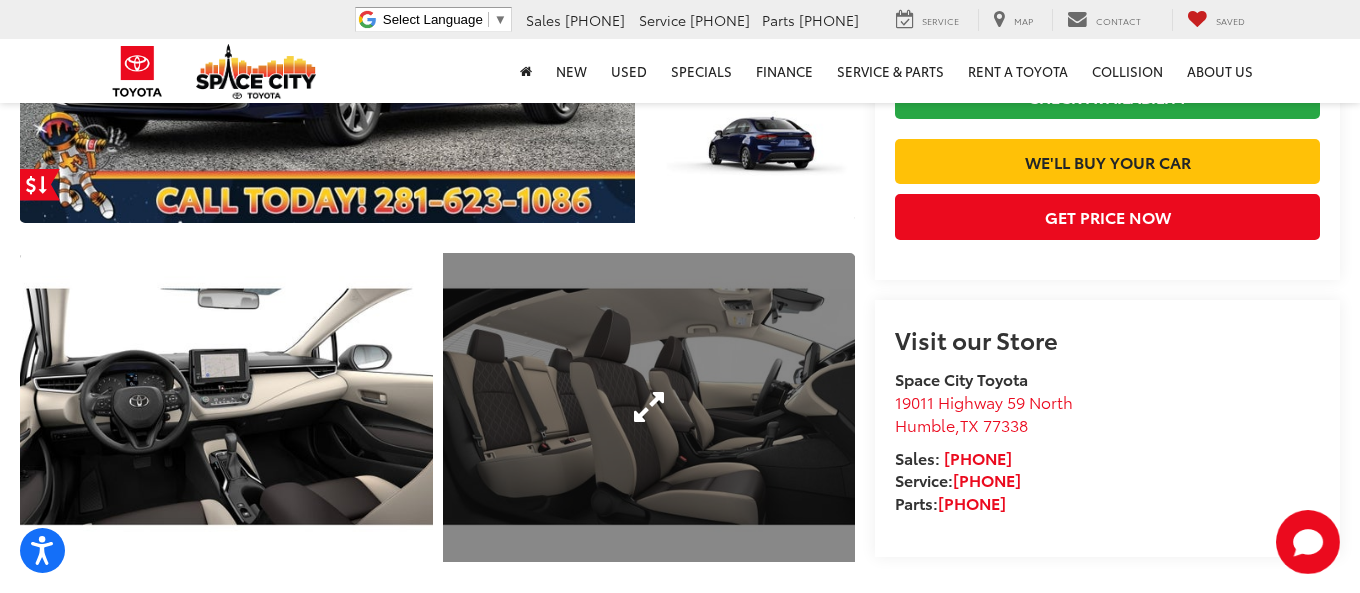 click at bounding box center [649, 407] 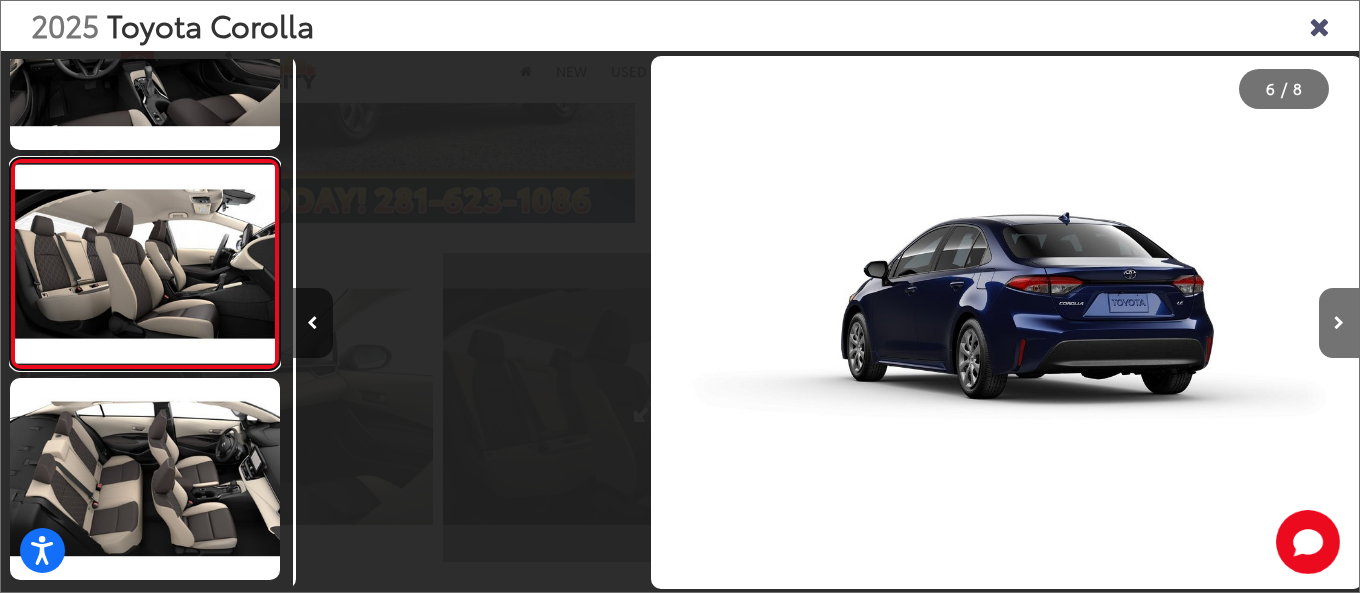 scroll, scrollTop: 953, scrollLeft: 0, axis: vertical 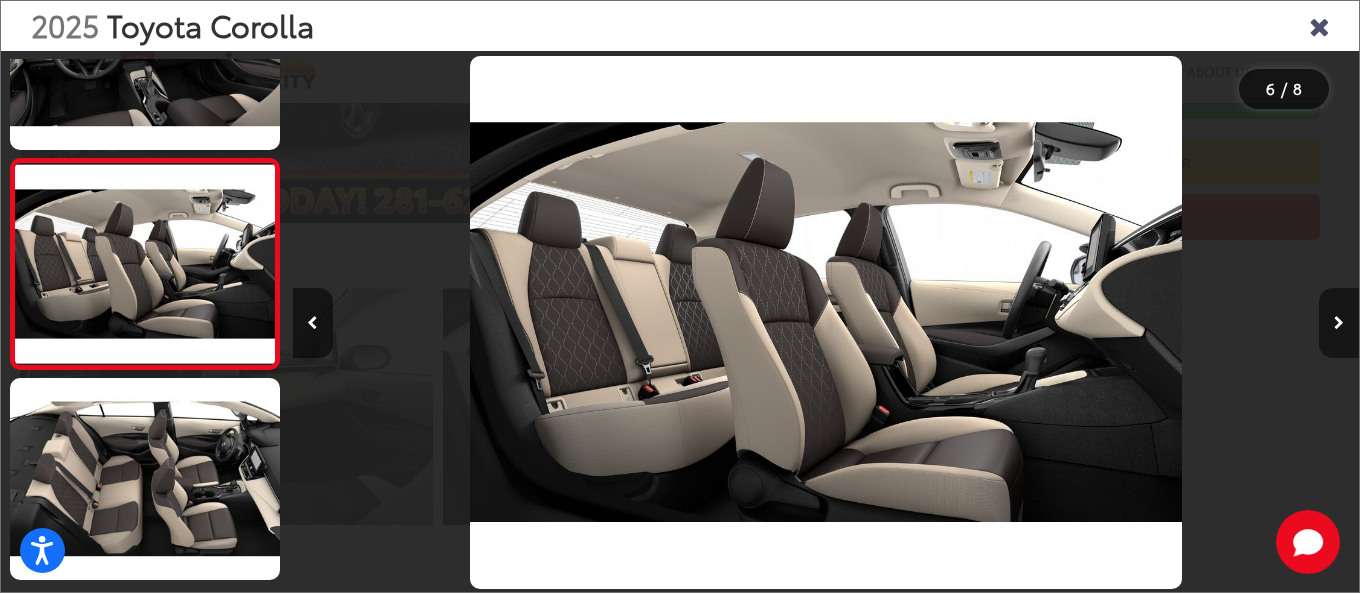 click at bounding box center [1339, 323] 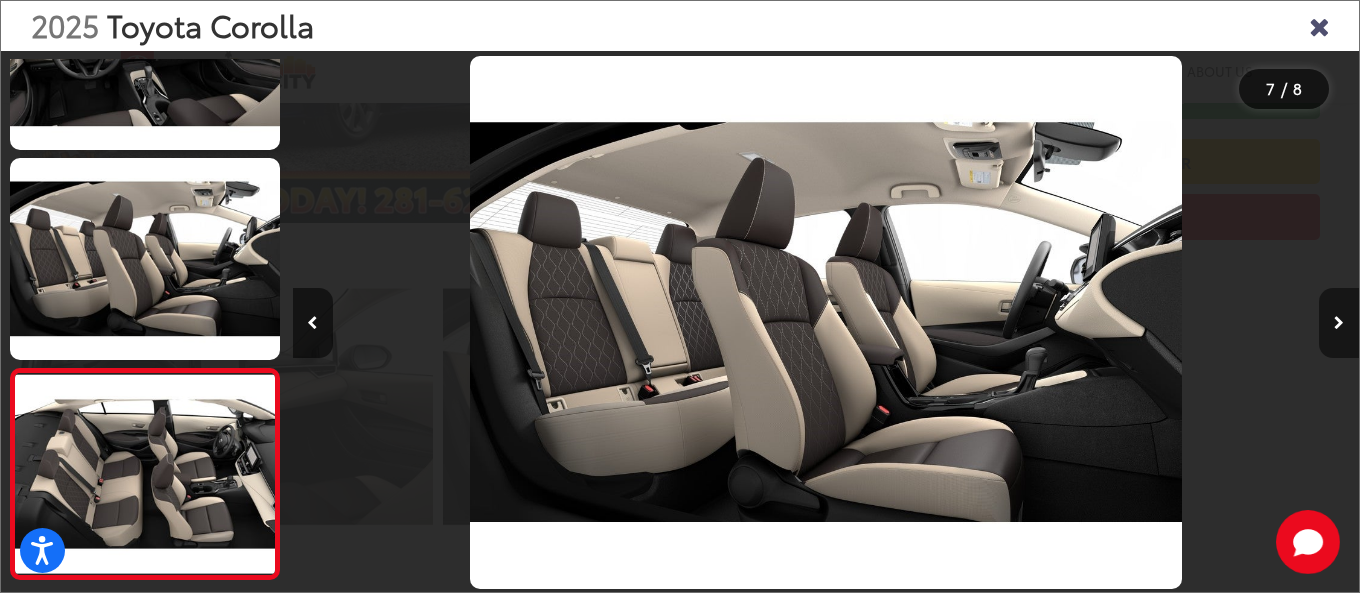 scroll, scrollTop: 0, scrollLeft: 6398, axis: horizontal 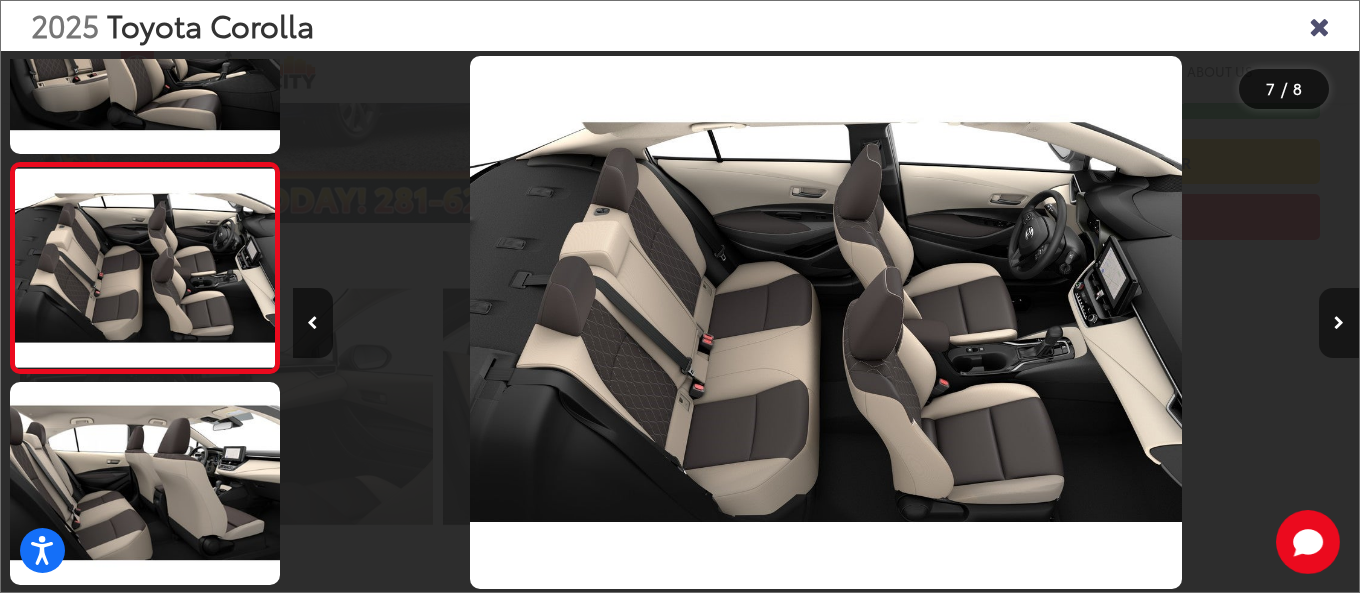 click at bounding box center (1339, 323) 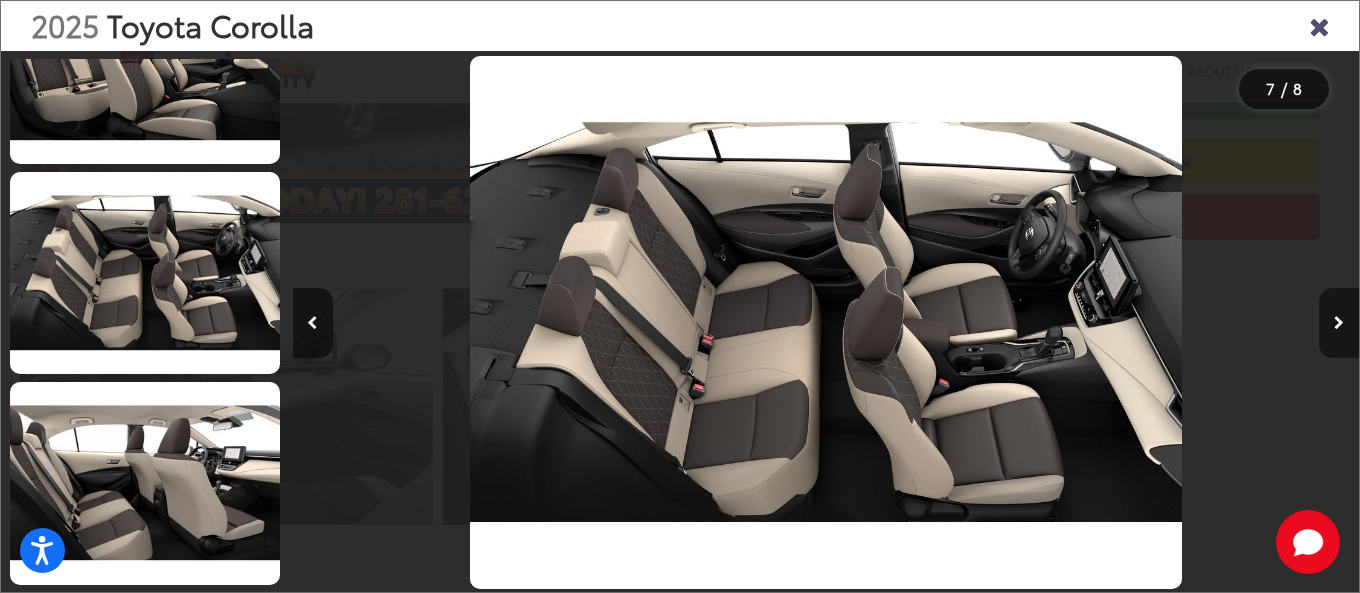 scroll, scrollTop: 1159, scrollLeft: 0, axis: vertical 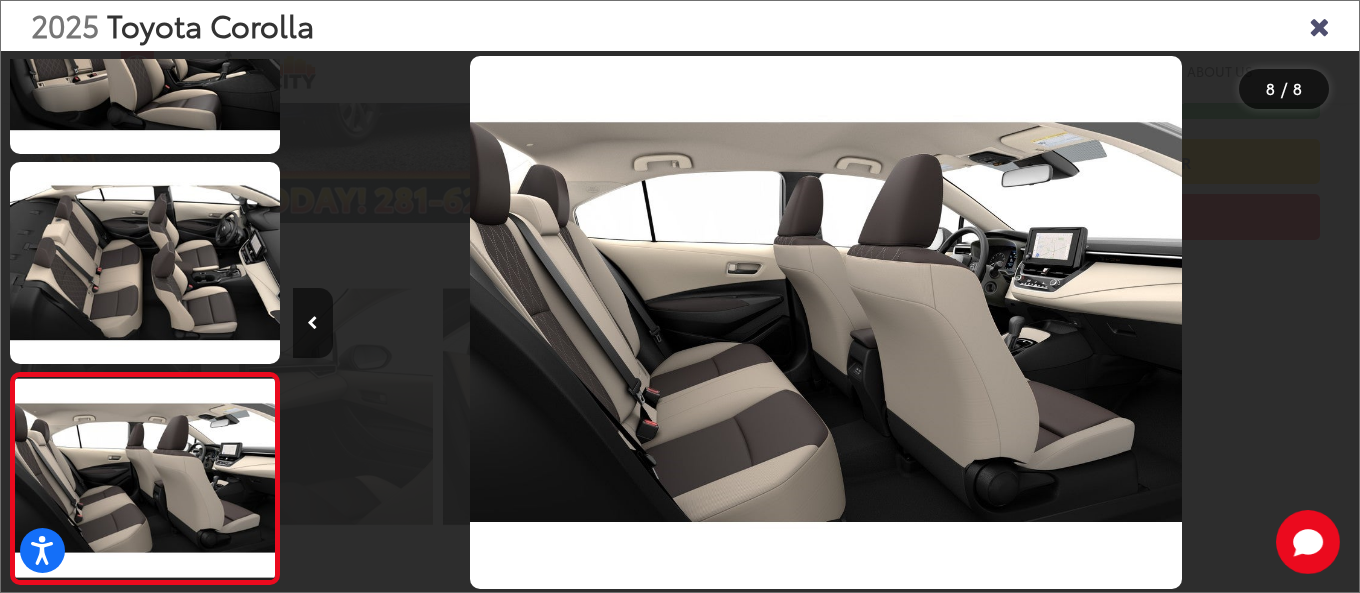 click at bounding box center [1225, 322] 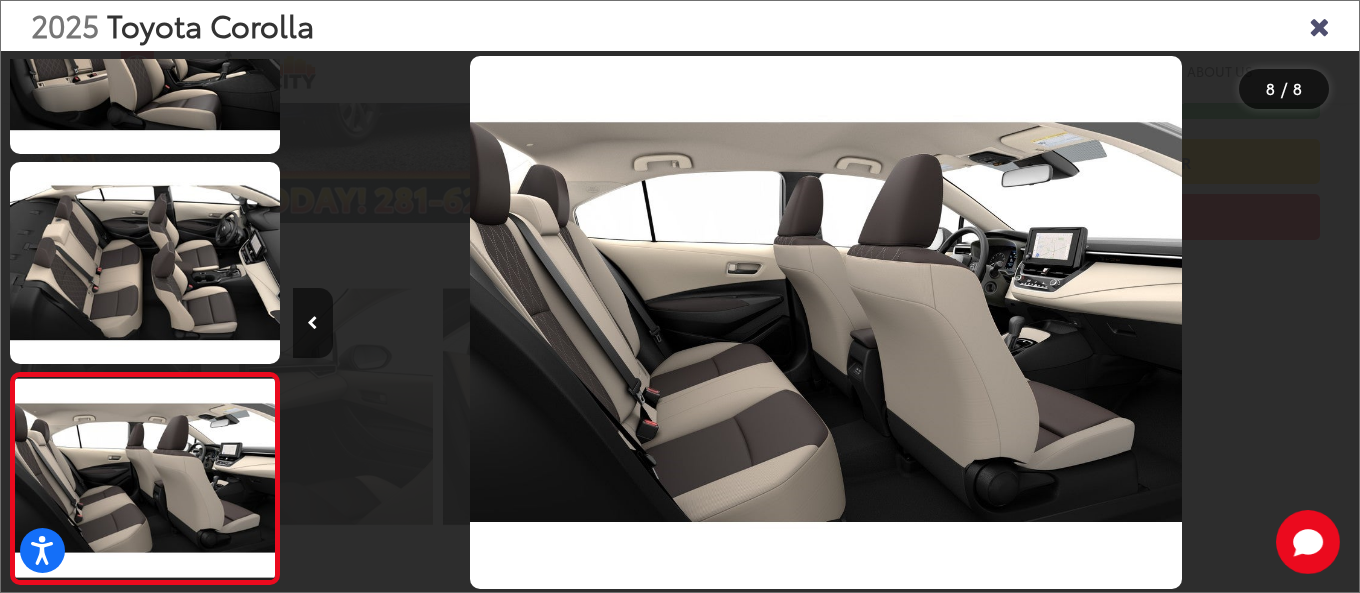 click at bounding box center (1319, 25) 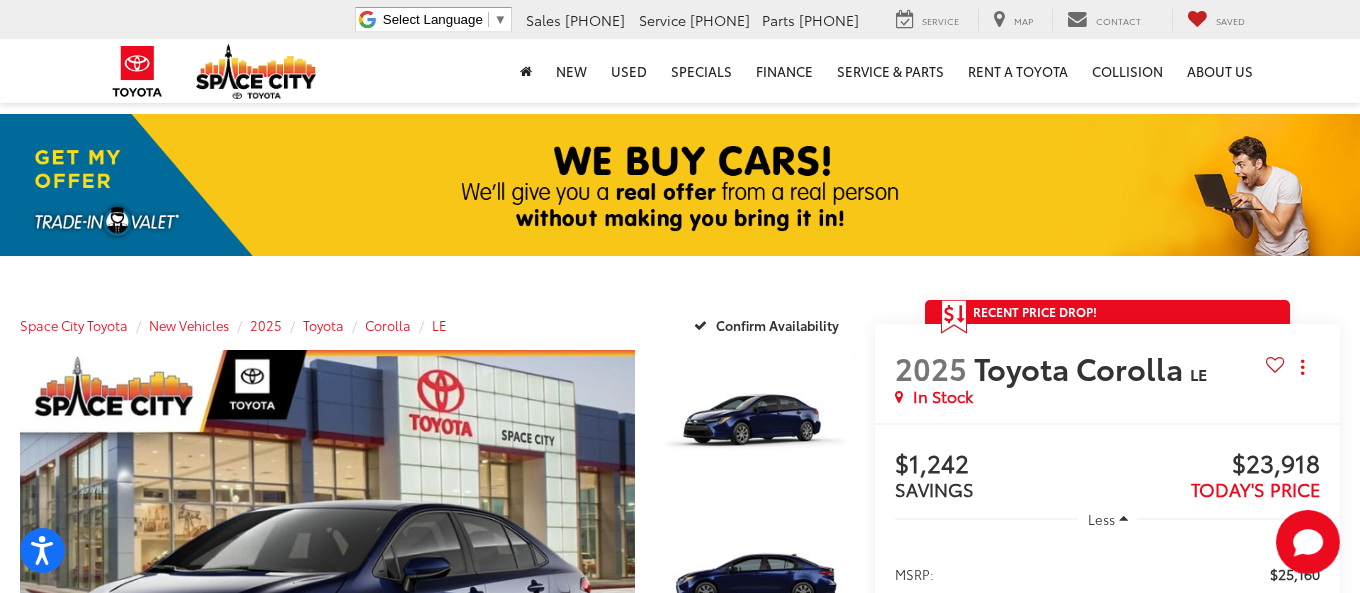 scroll, scrollTop: 0, scrollLeft: 0, axis: both 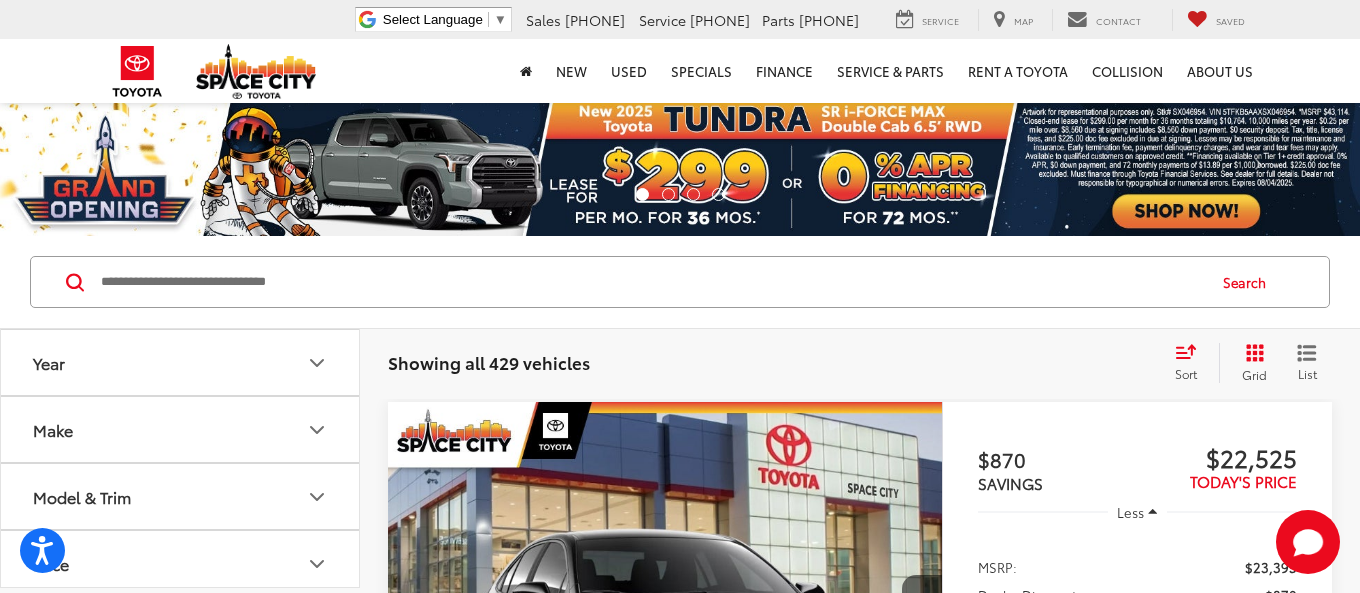 click 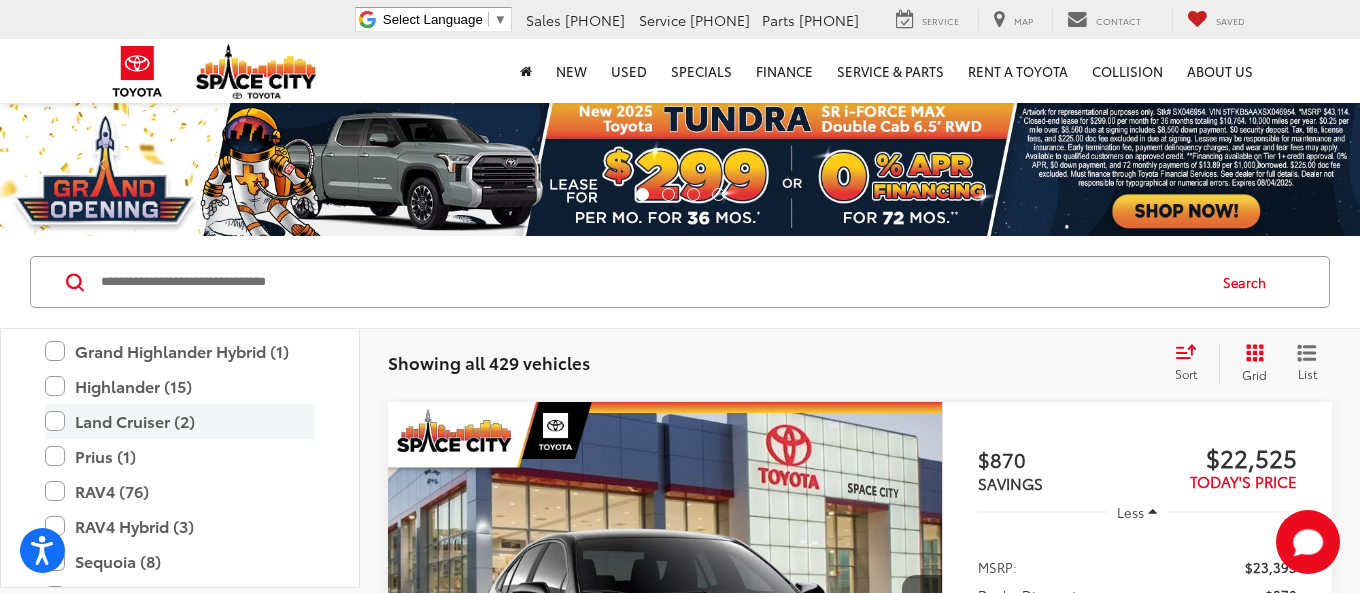 scroll, scrollTop: 665, scrollLeft: 0, axis: vertical 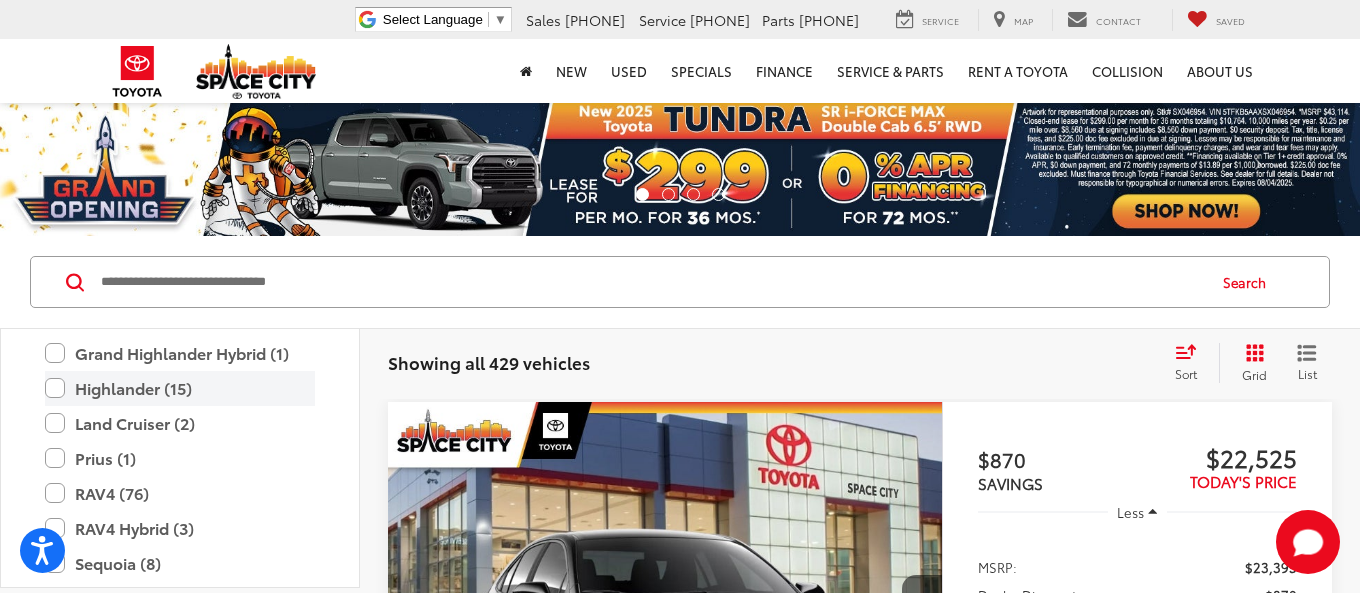 click on "Highlander (15)" at bounding box center [180, 388] 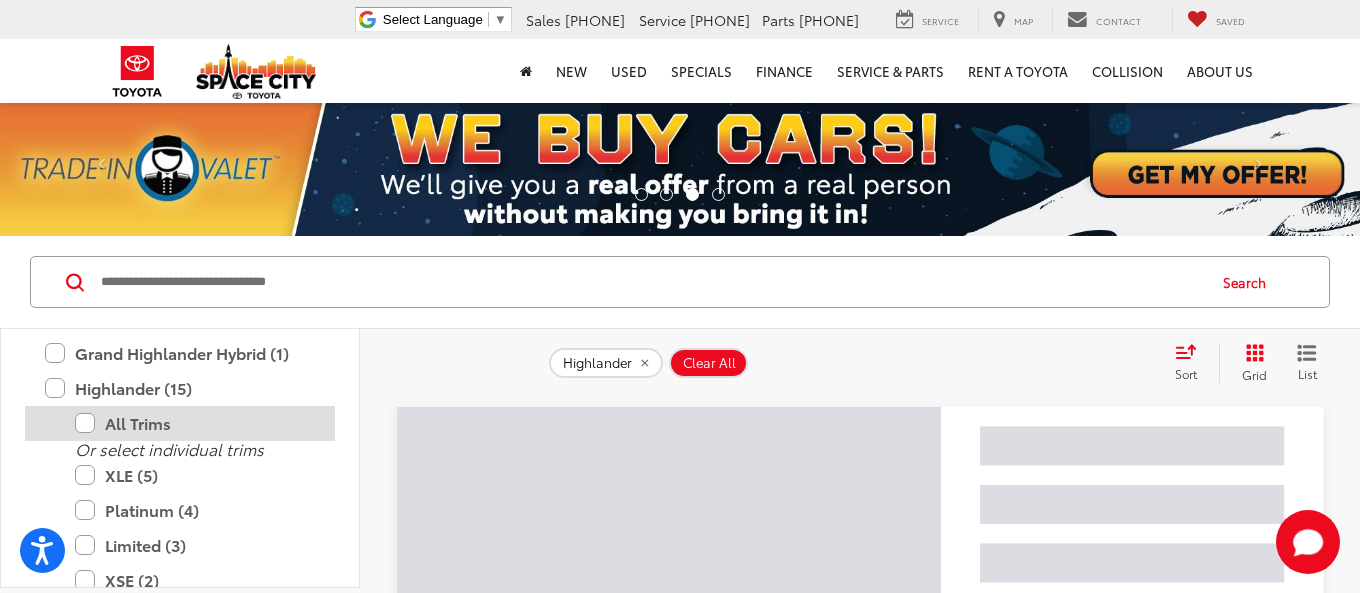 click on "All Trims" at bounding box center (195, 423) 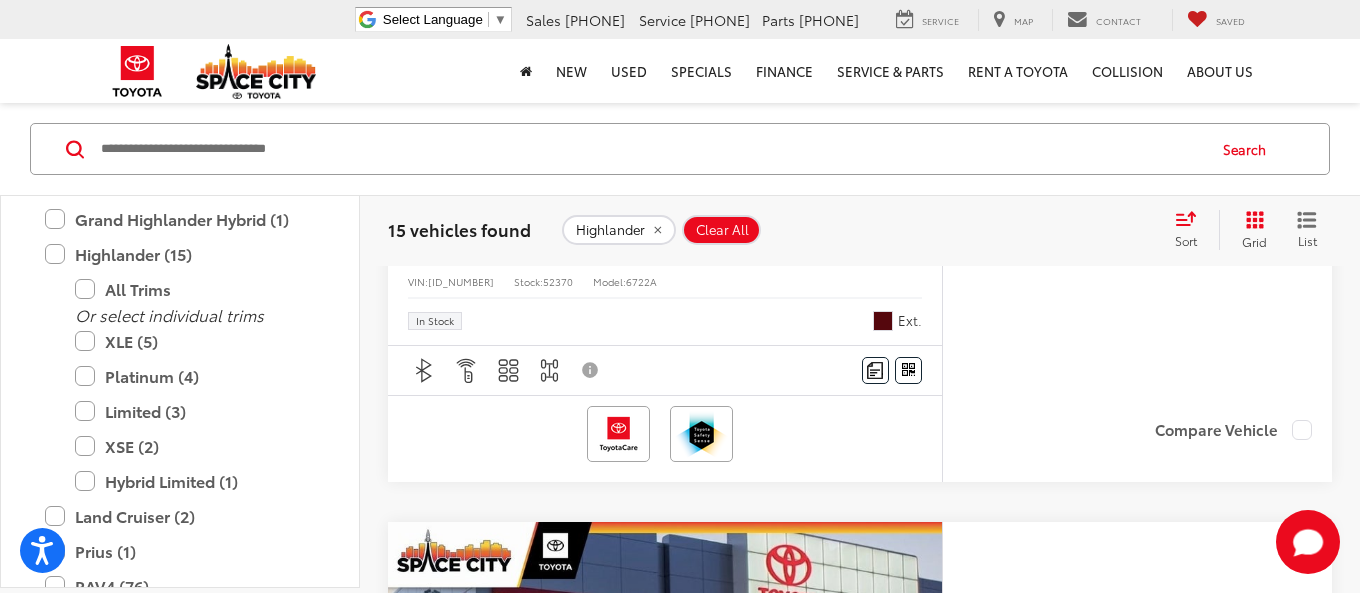scroll, scrollTop: 7807, scrollLeft: 0, axis: vertical 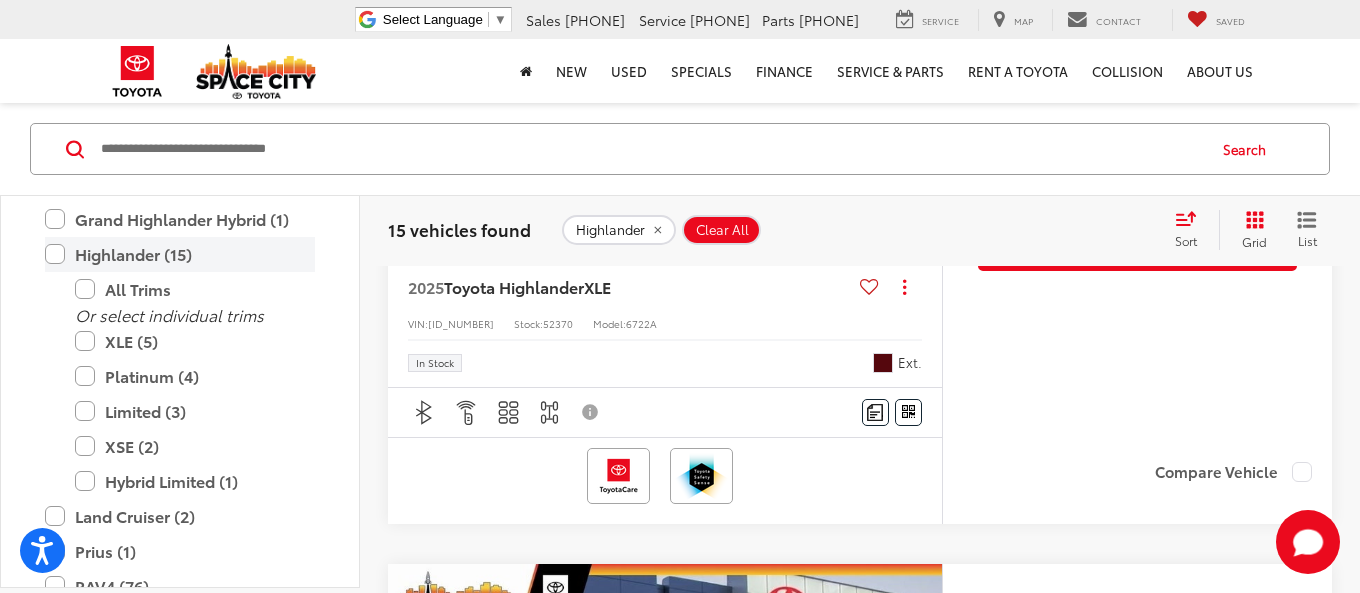 click on "Highlander (15)" at bounding box center (180, 254) 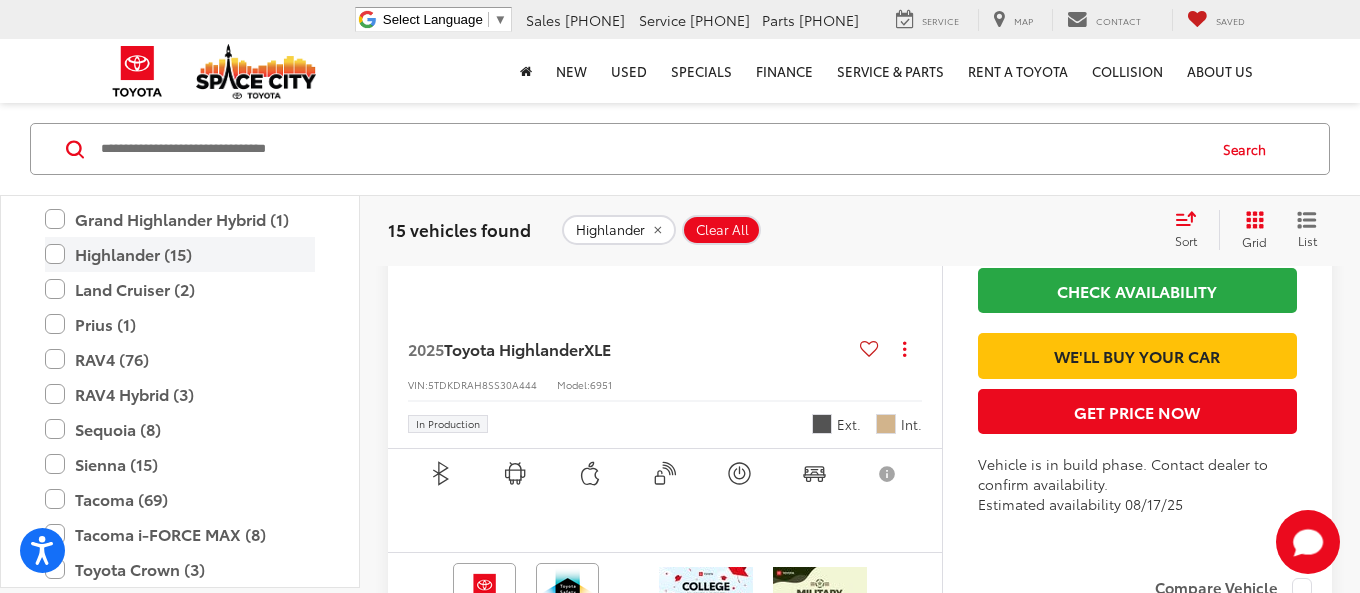 scroll, scrollTop: 133, scrollLeft: 0, axis: vertical 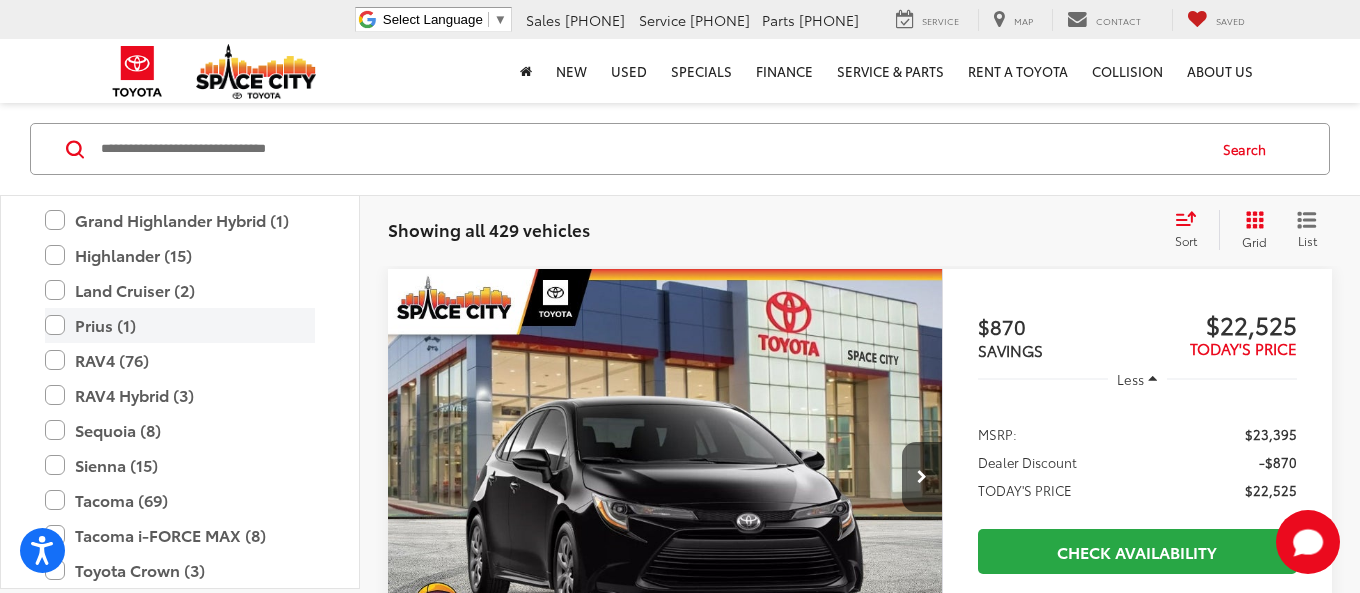 click on "Prius (1)" at bounding box center [180, 325] 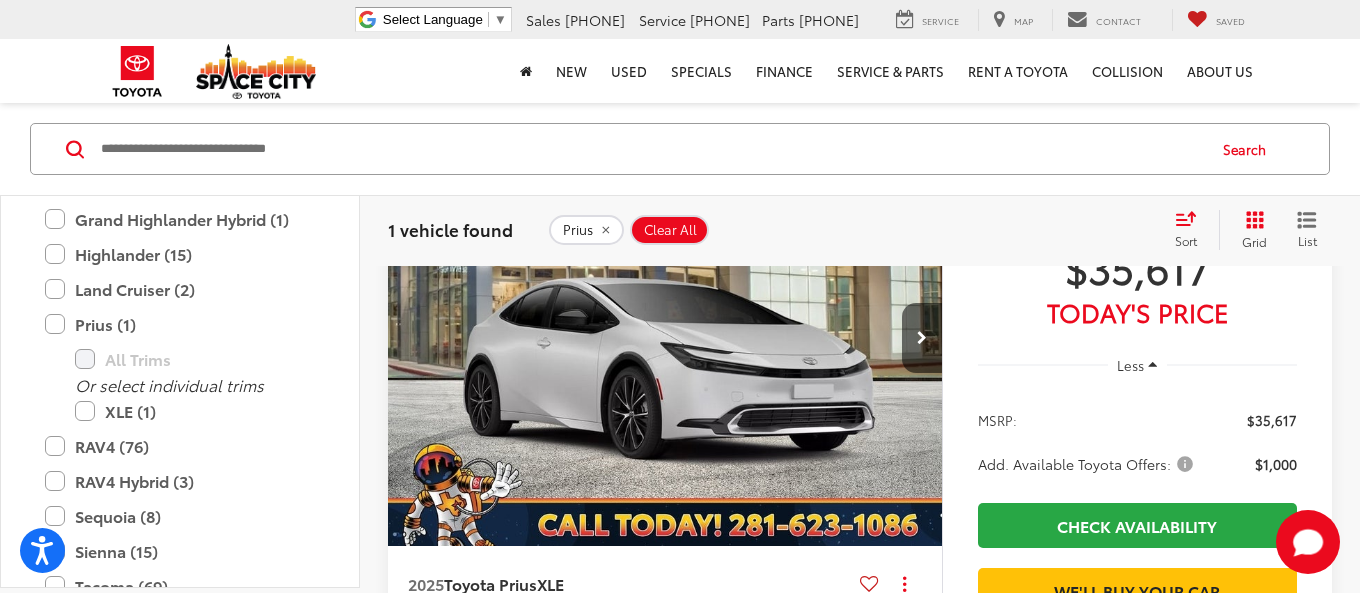 scroll, scrollTop: 277, scrollLeft: 0, axis: vertical 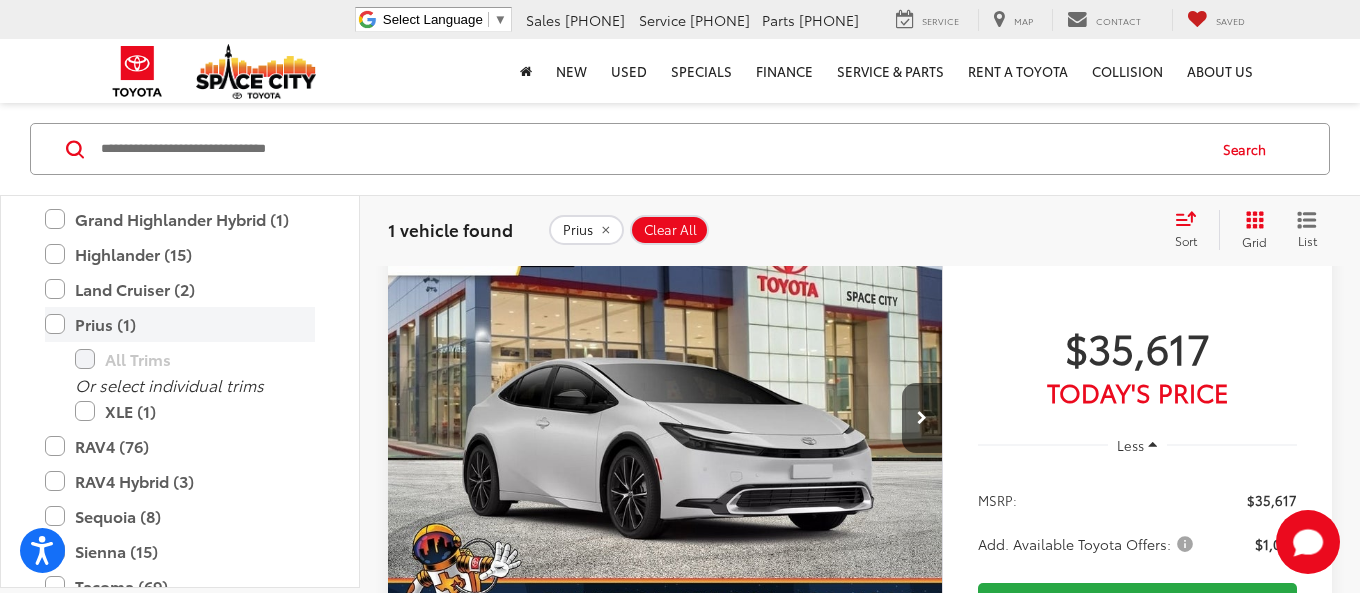 click on "Prius (1)" at bounding box center (180, 324) 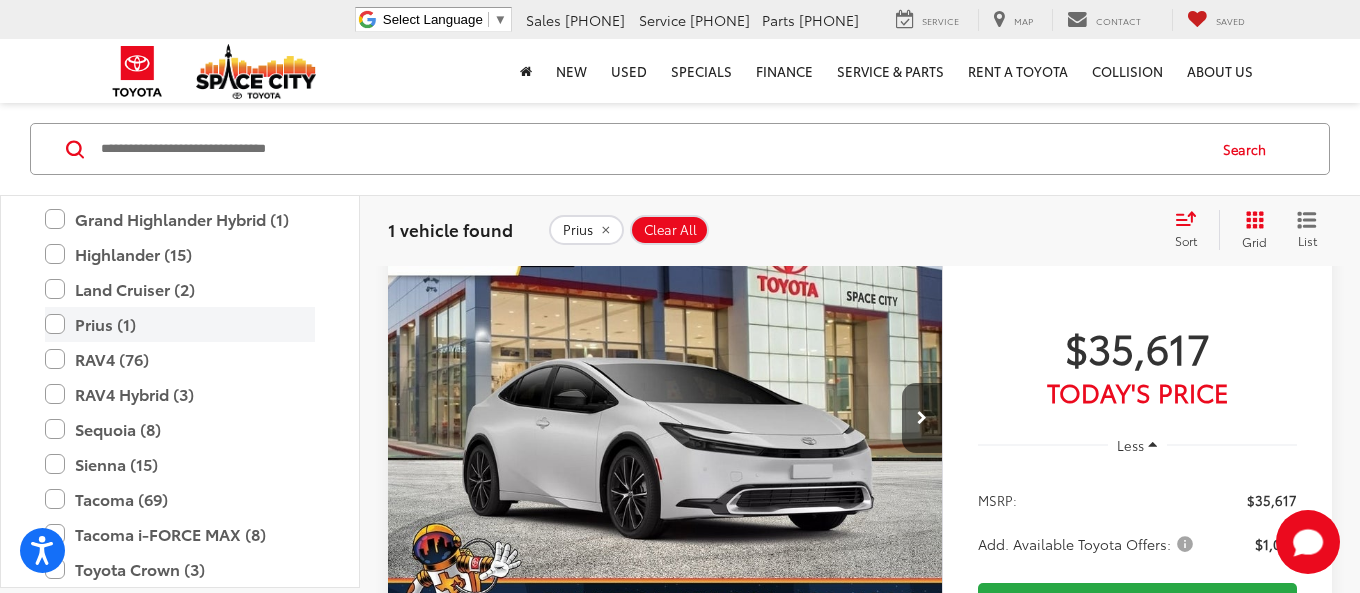 scroll, scrollTop: 133, scrollLeft: 0, axis: vertical 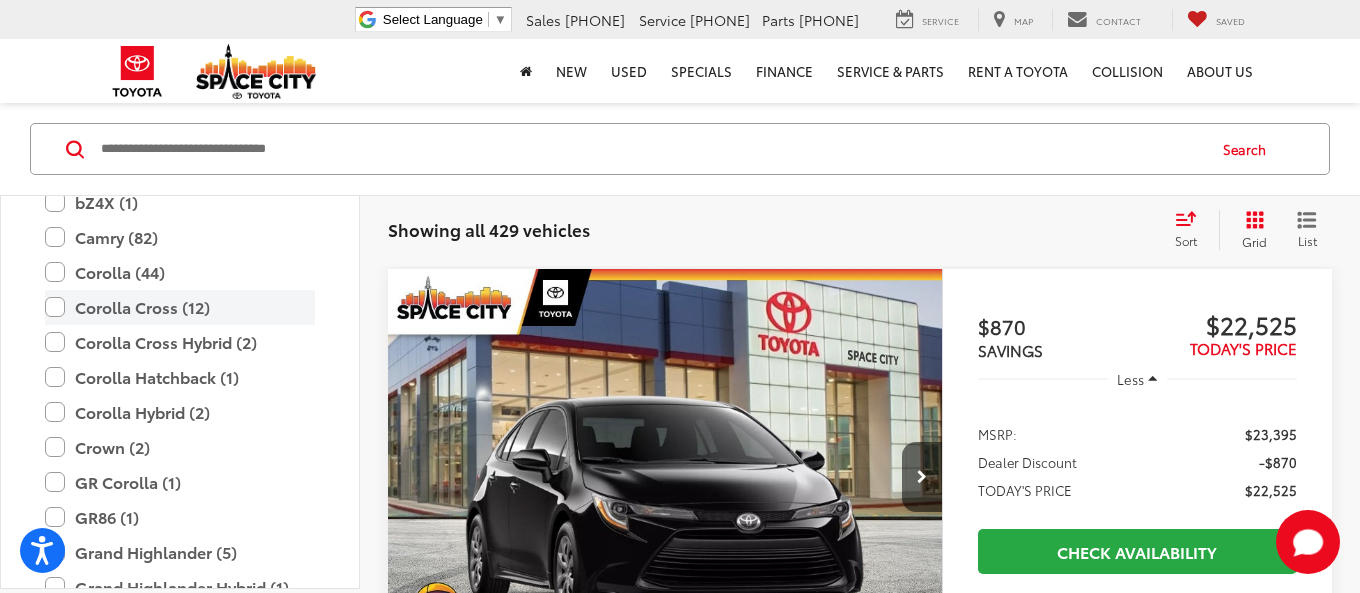 click on "Corolla Cross (12)" at bounding box center (180, 307) 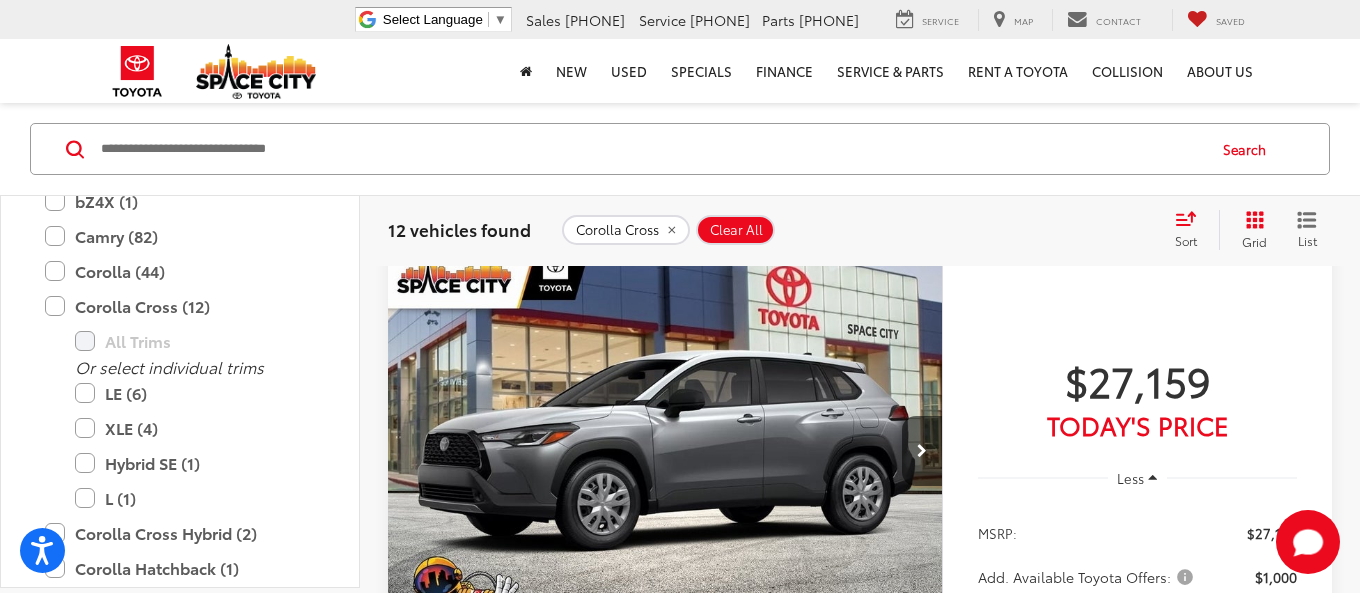 scroll, scrollTop: 160, scrollLeft: 0, axis: vertical 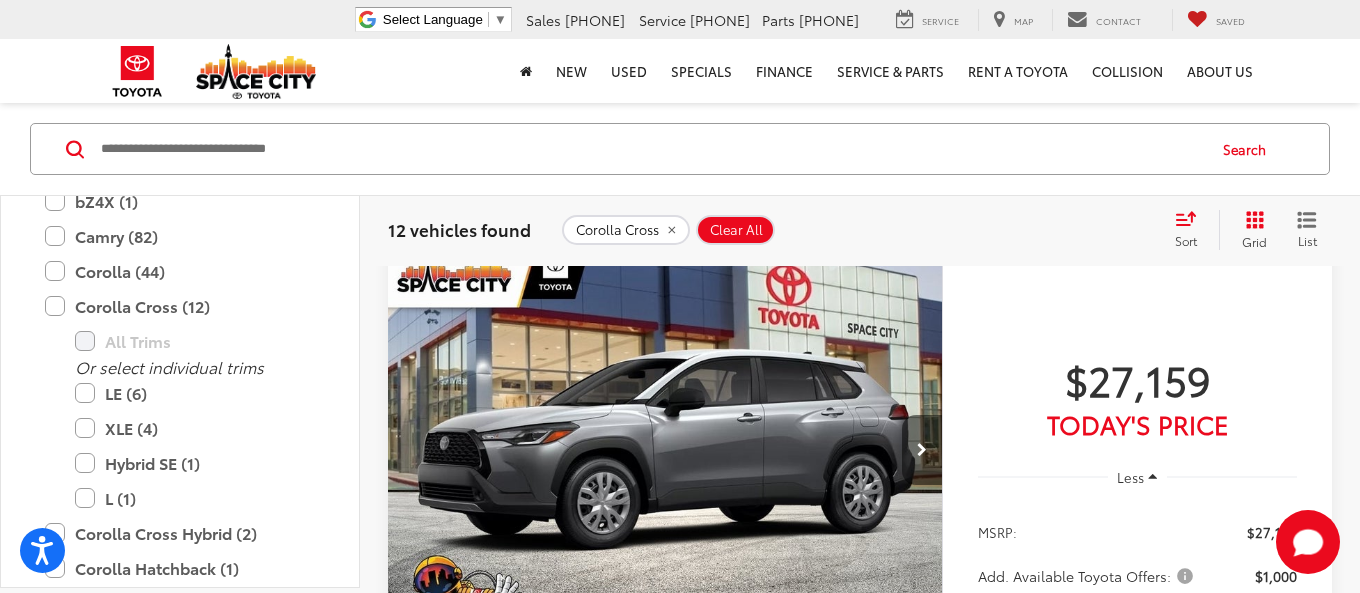 click at bounding box center [922, 450] 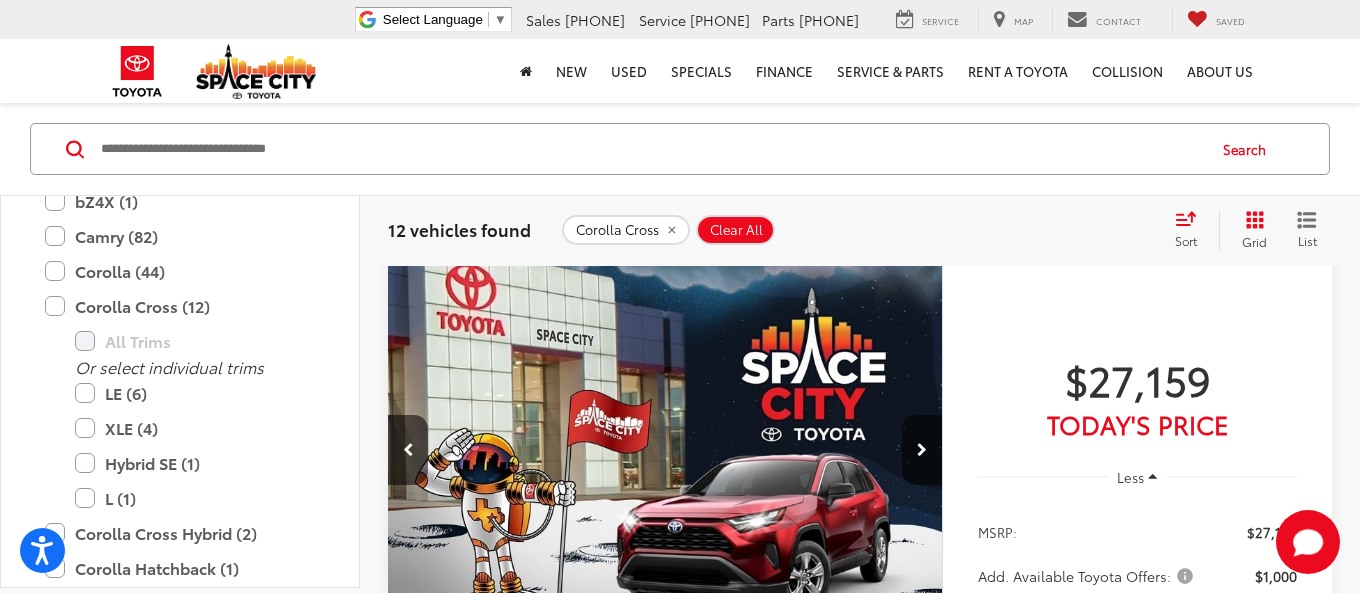 click at bounding box center (922, 450) 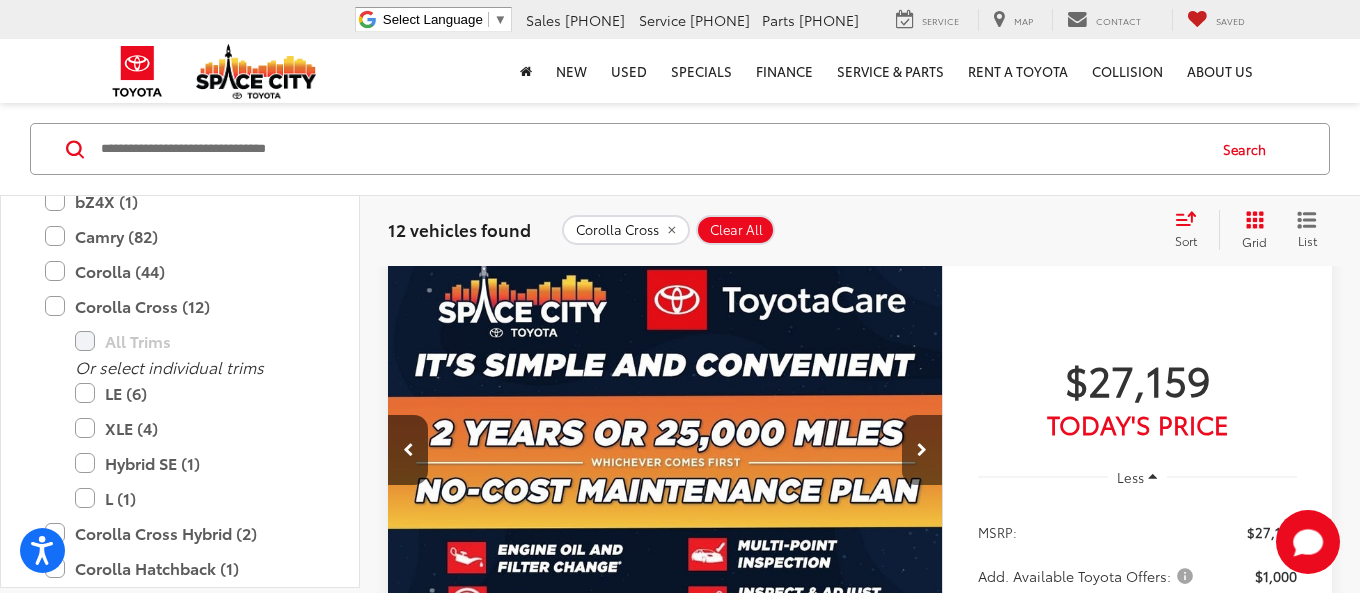 click at bounding box center [922, 450] 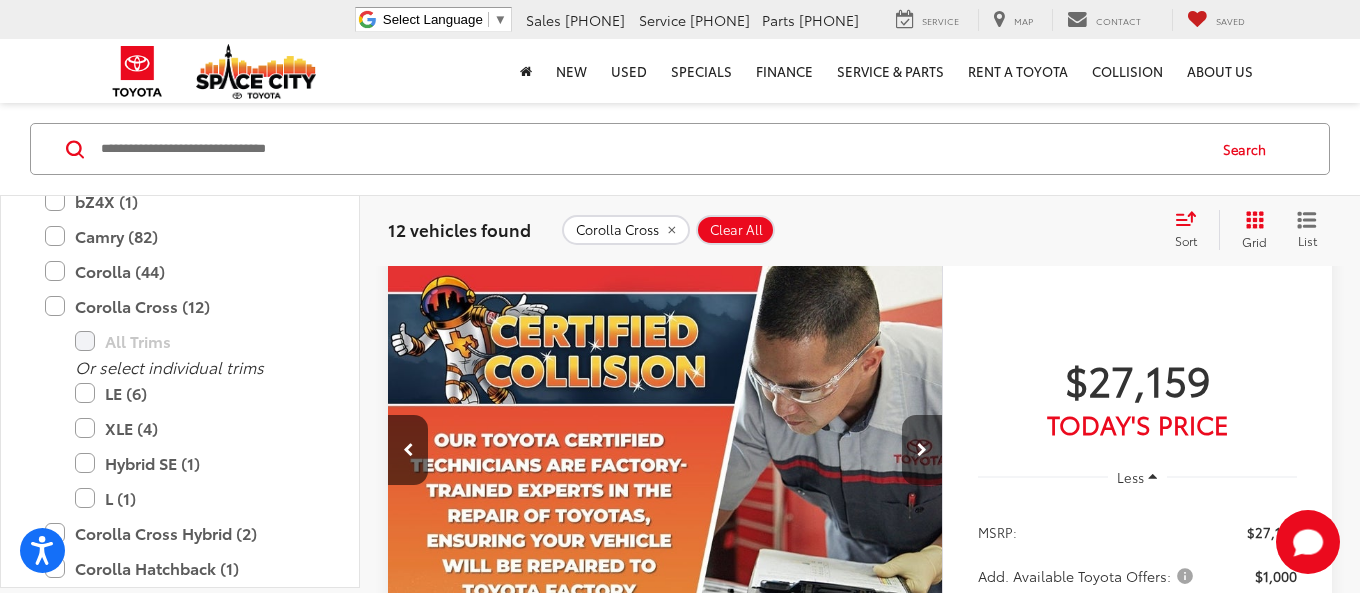 click at bounding box center [922, 450] 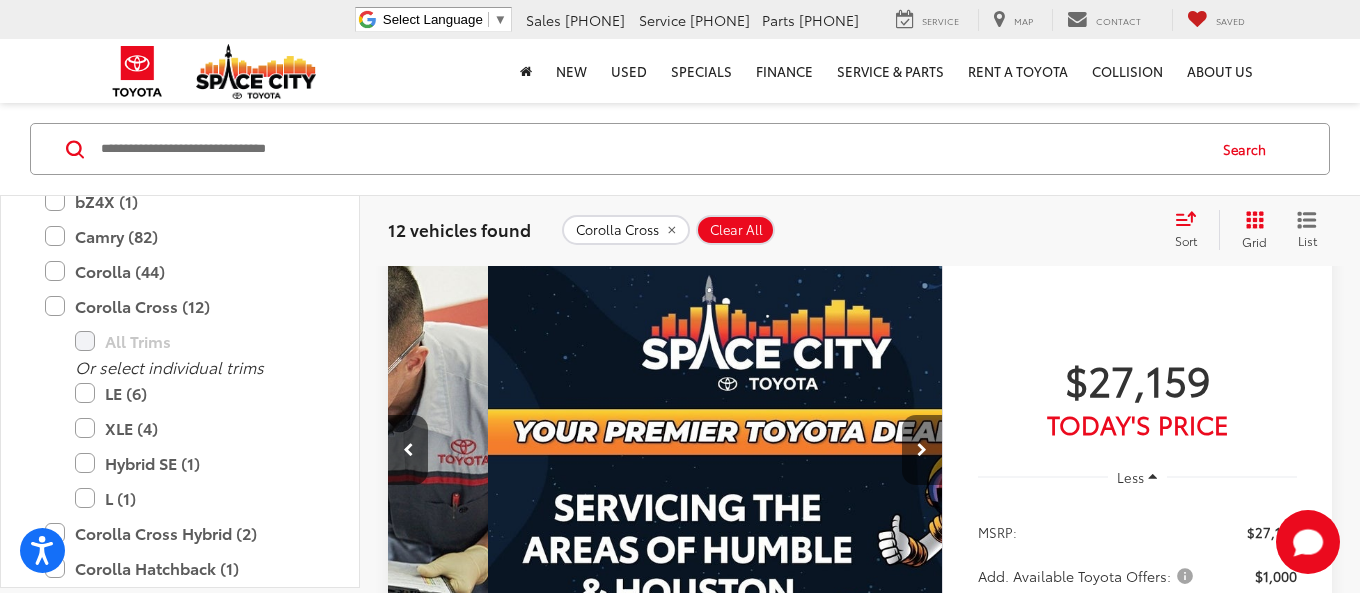 scroll, scrollTop: 0, scrollLeft: 2228, axis: horizontal 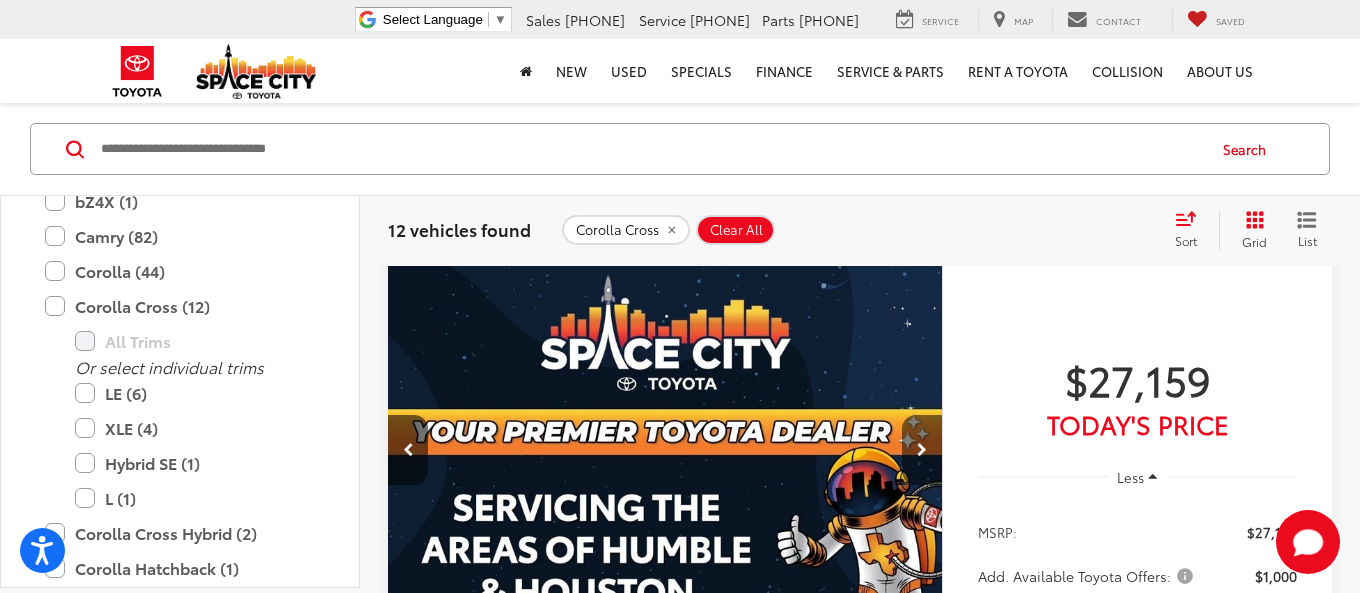 click at bounding box center (922, 450) 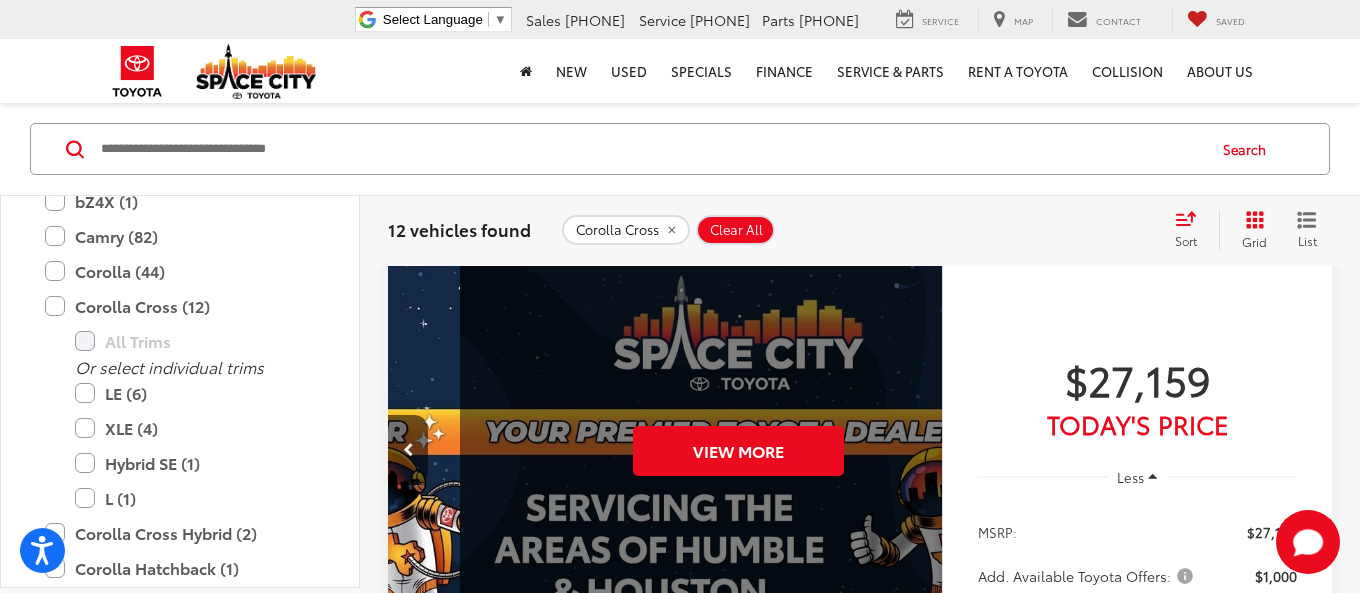 scroll, scrollTop: 0, scrollLeft: 2785, axis: horizontal 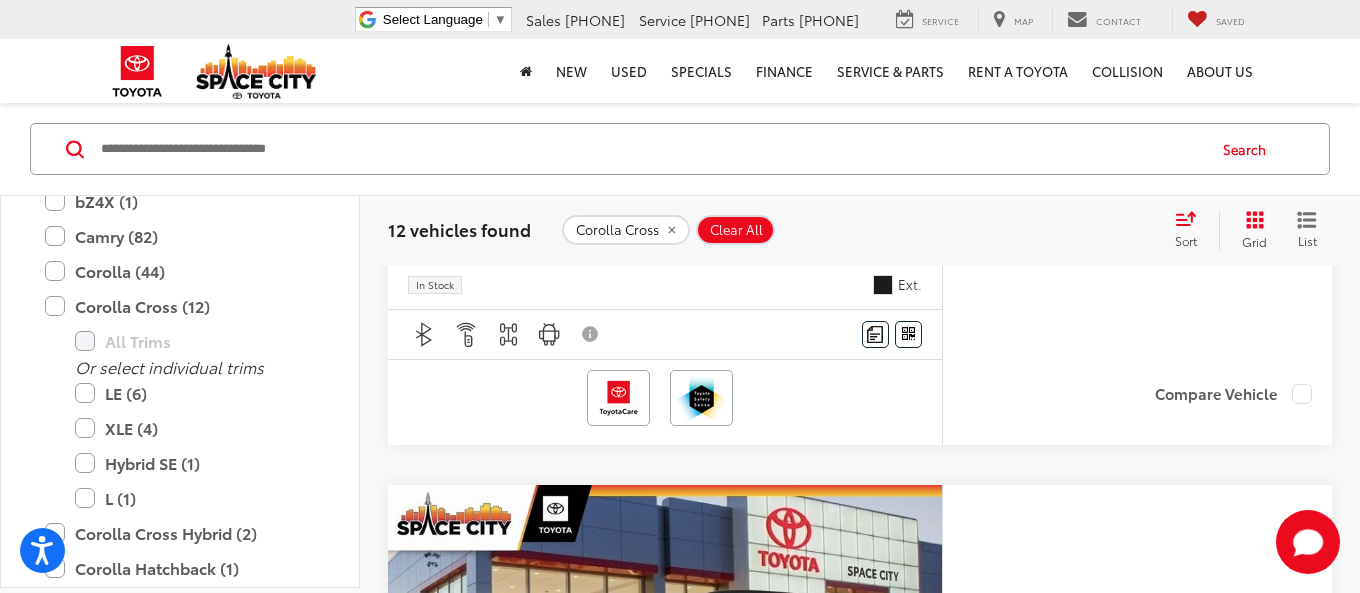 click at bounding box center [922, -36] 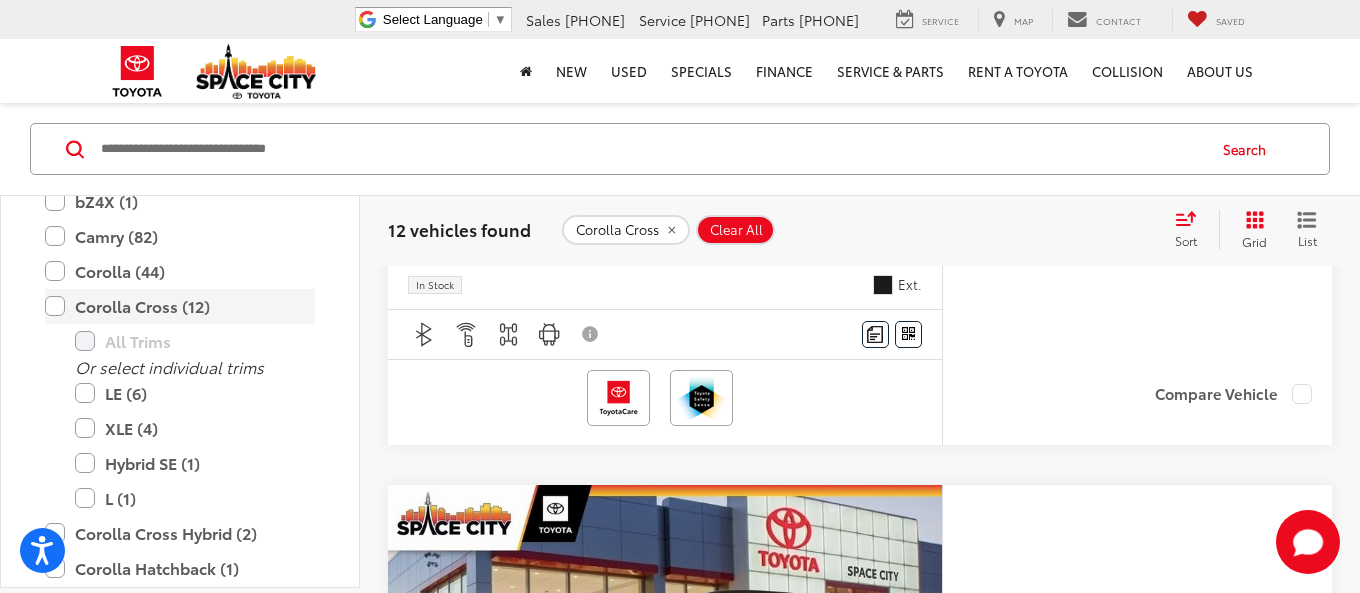 click on "Corolla Cross (12)" at bounding box center [180, 306] 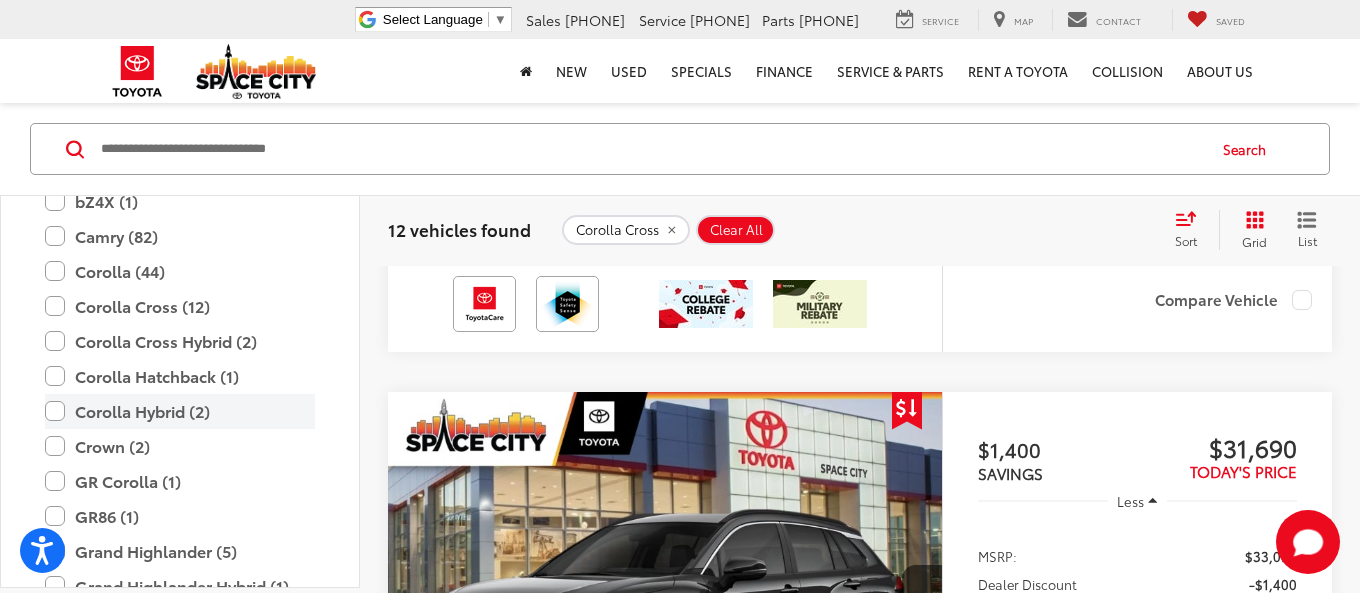 scroll, scrollTop: 133, scrollLeft: 0, axis: vertical 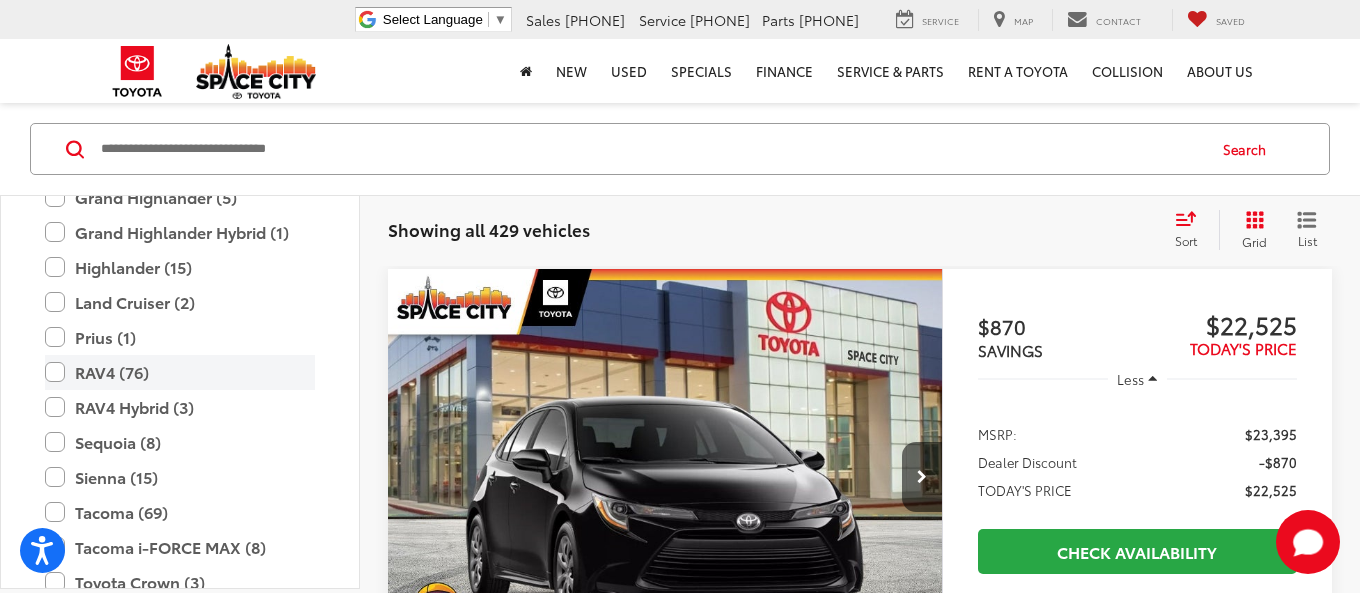 click on "RAV4 (76)" at bounding box center [180, 372] 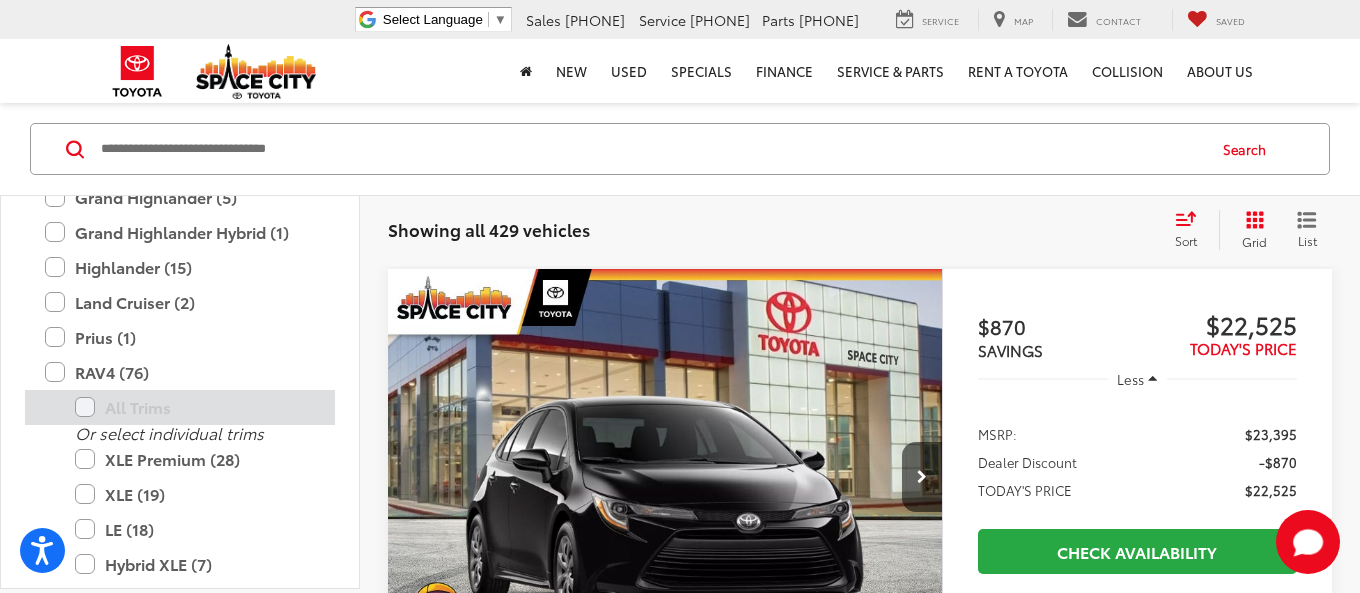 click on "All Trims" at bounding box center (195, 407) 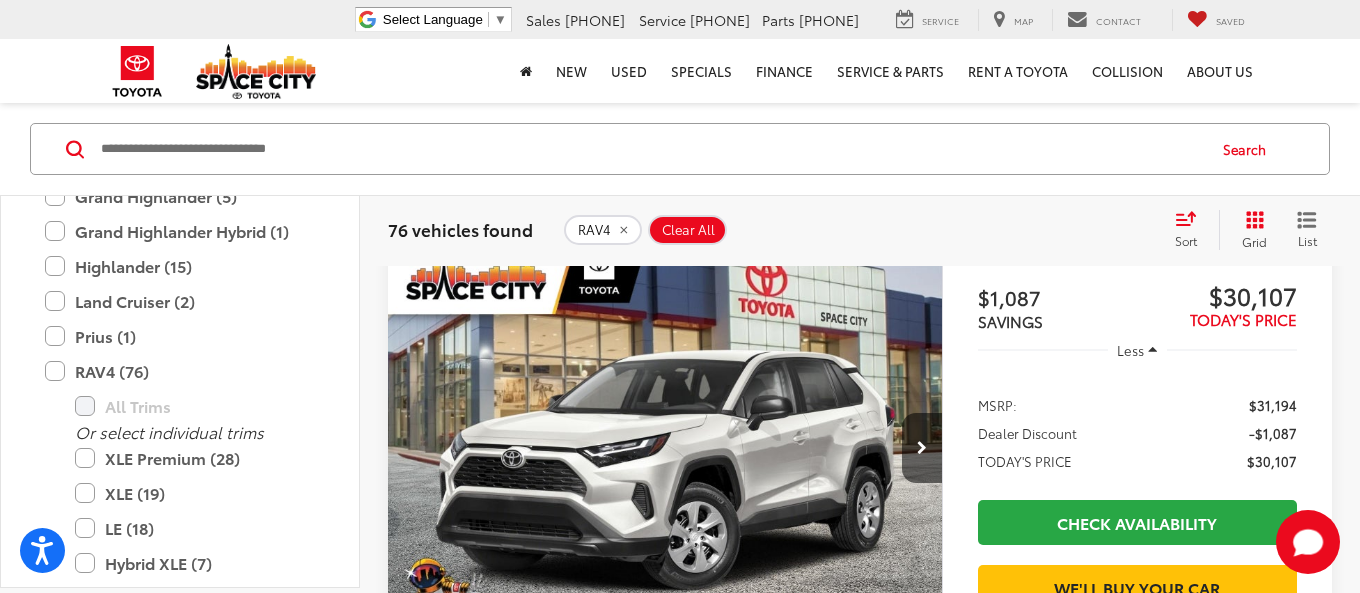 scroll, scrollTop: 169, scrollLeft: 0, axis: vertical 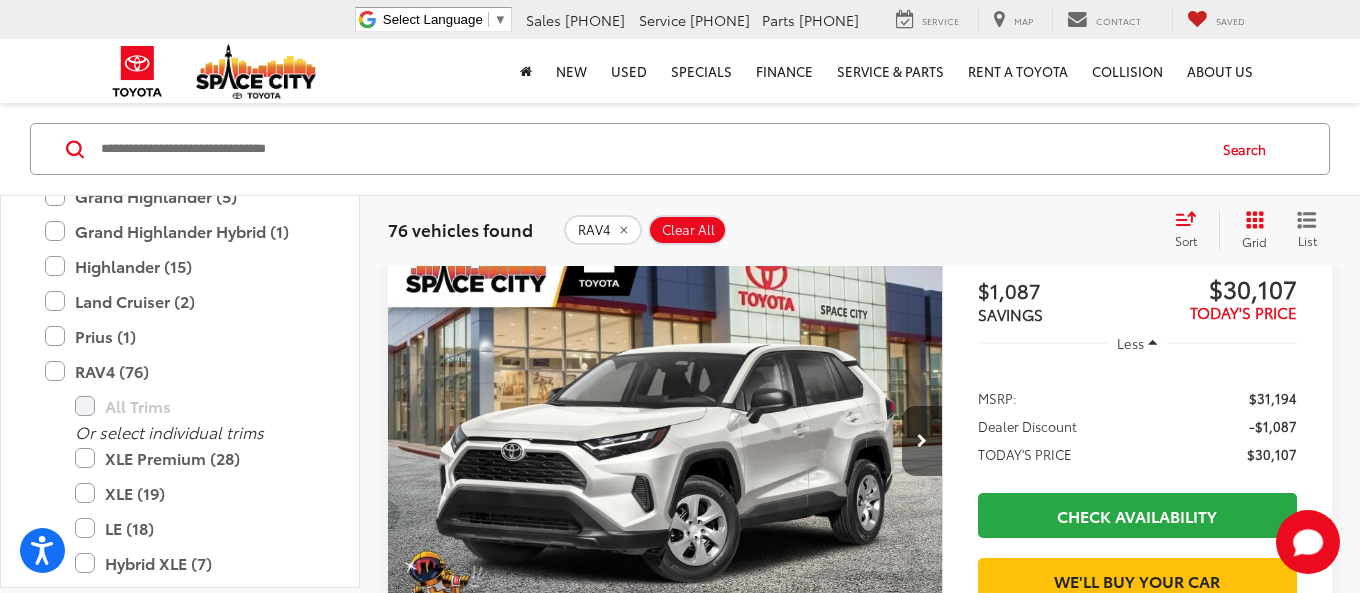 click at bounding box center [922, 441] 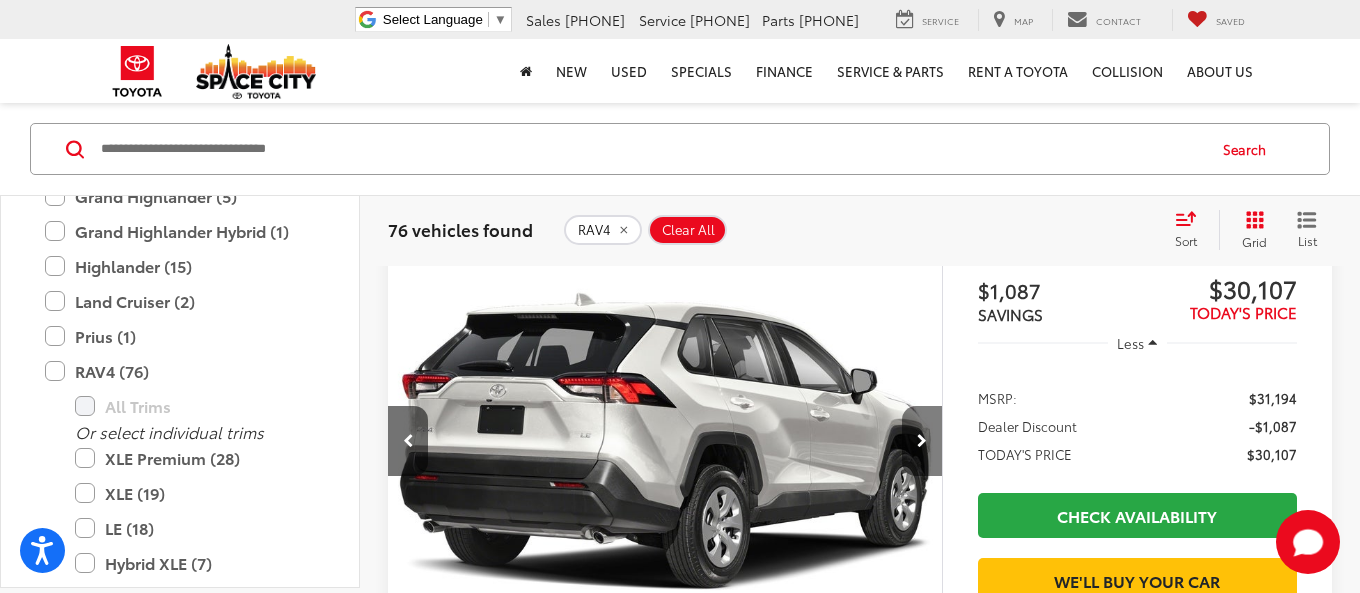 click at bounding box center [922, 441] 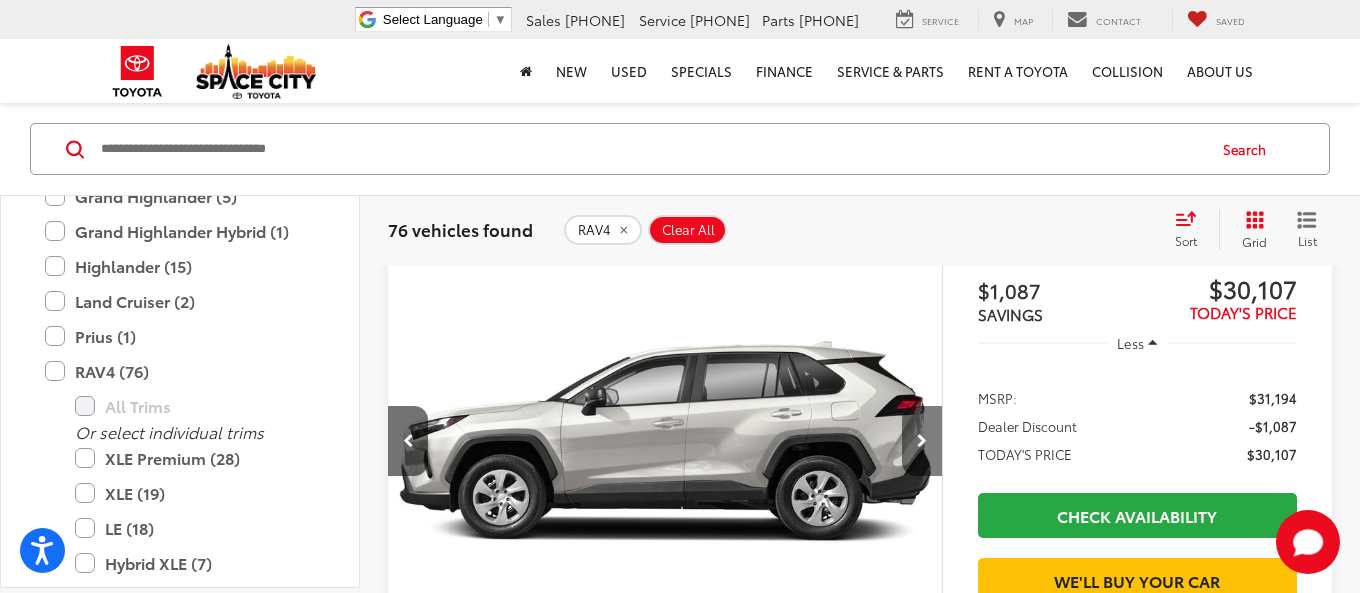 click at bounding box center (922, 441) 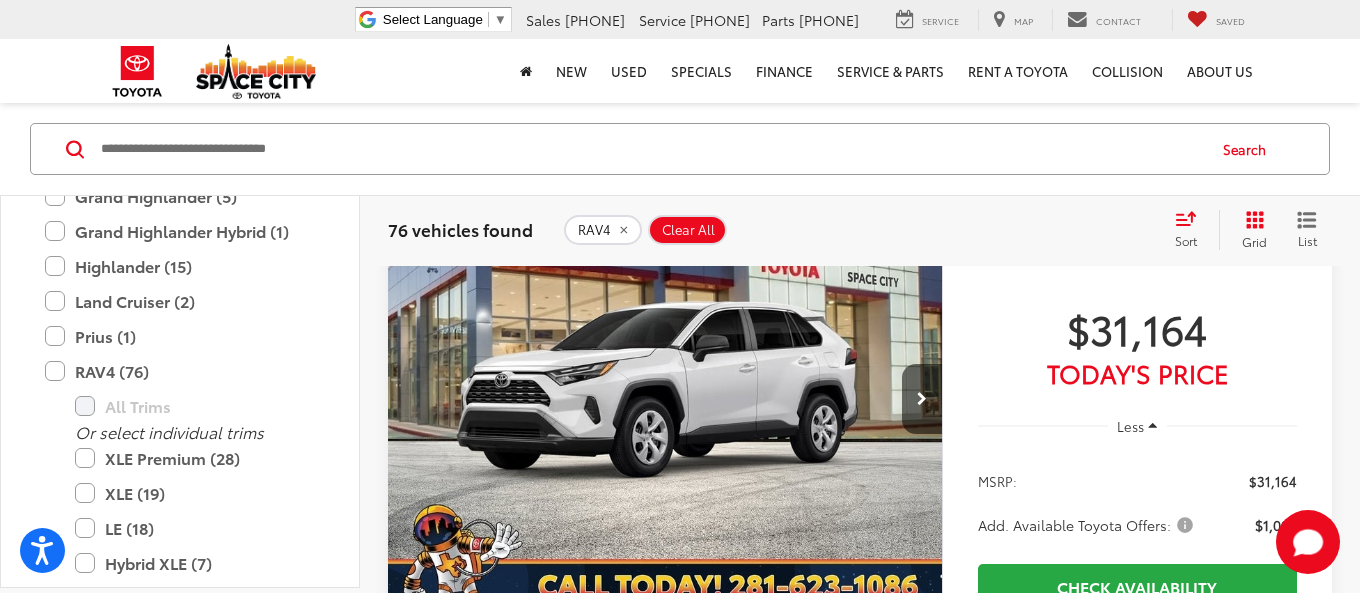 scroll, scrollTop: 939, scrollLeft: 0, axis: vertical 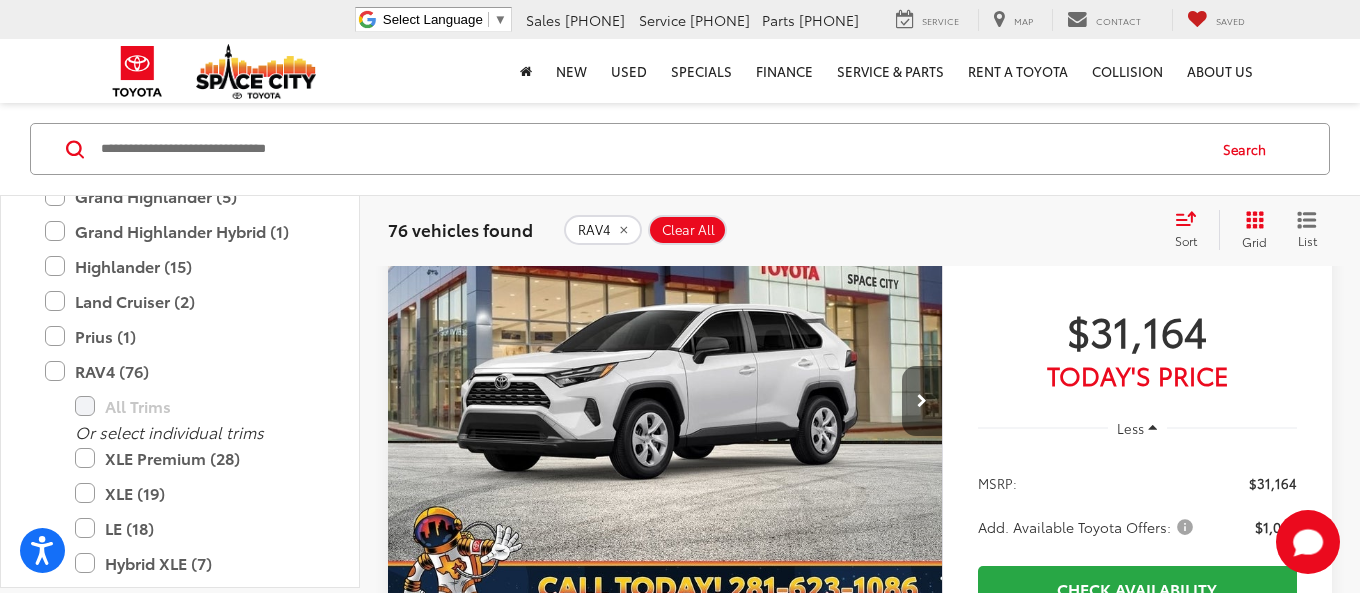 click at bounding box center [922, 401] 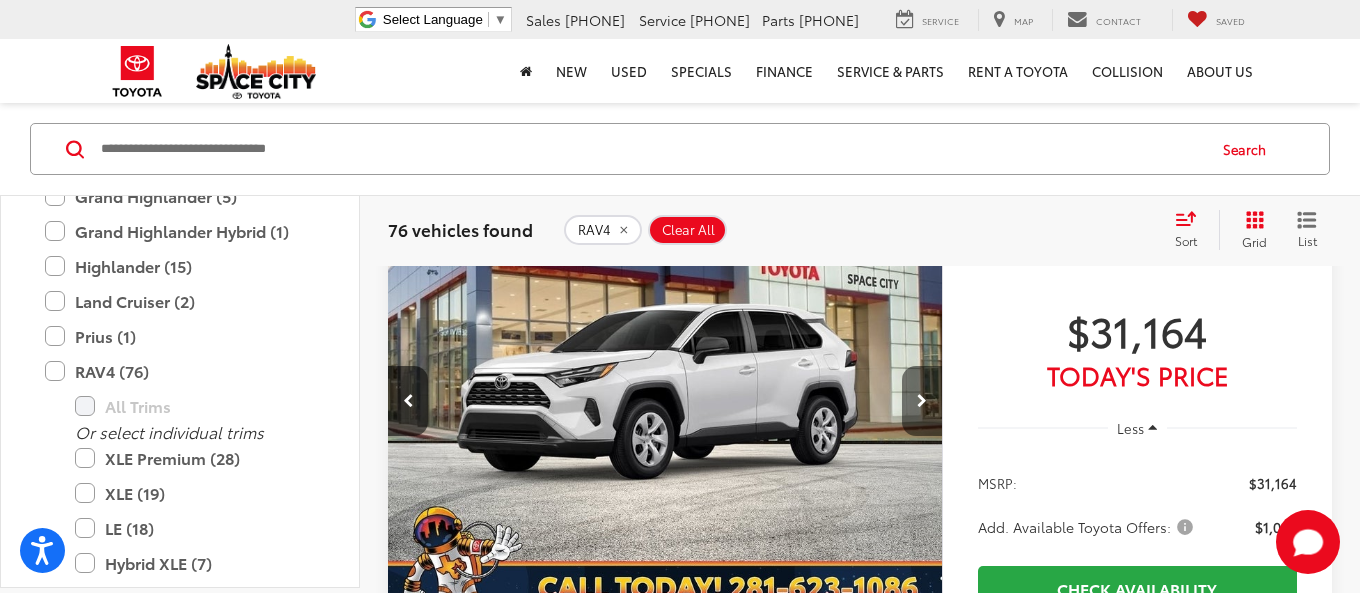 scroll, scrollTop: 0, scrollLeft: 557, axis: horizontal 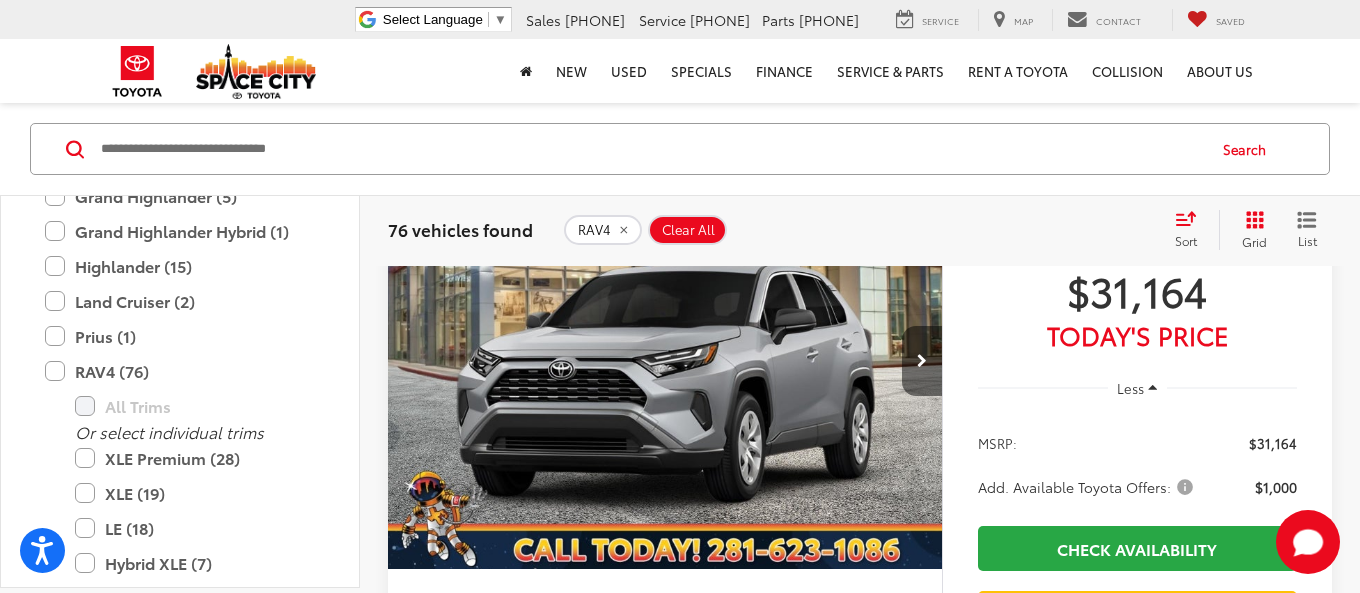 click at bounding box center [922, 361] 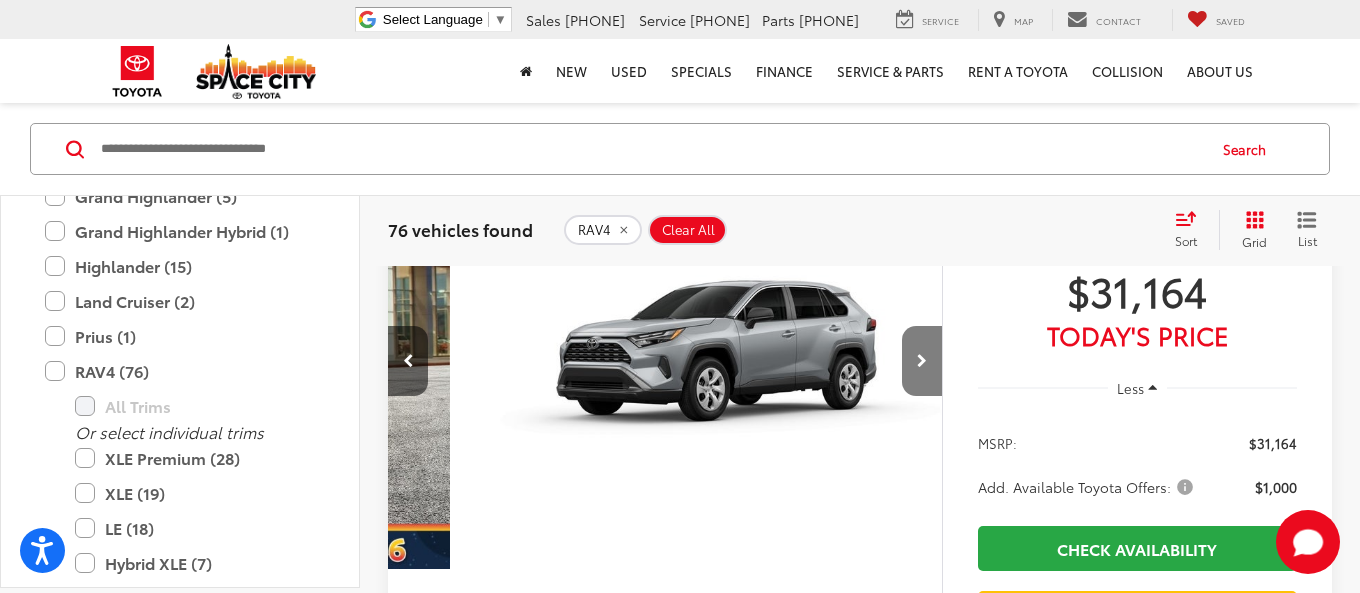 scroll, scrollTop: 0, scrollLeft: 557, axis: horizontal 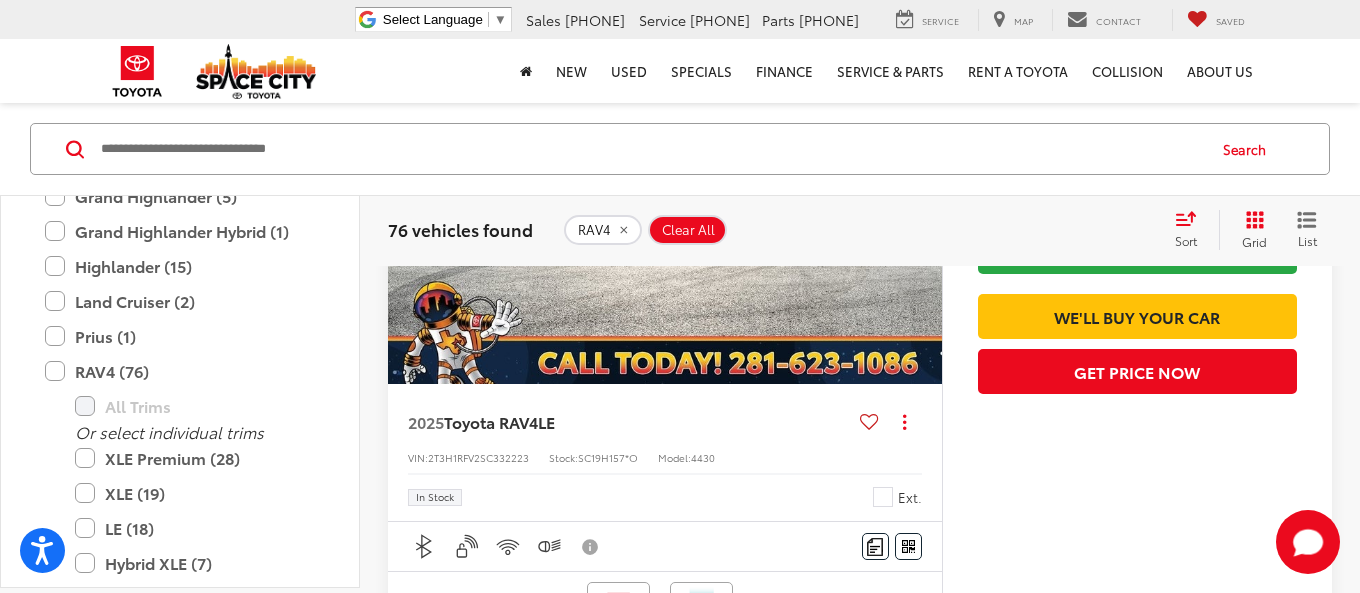click at bounding box center (922, 176) 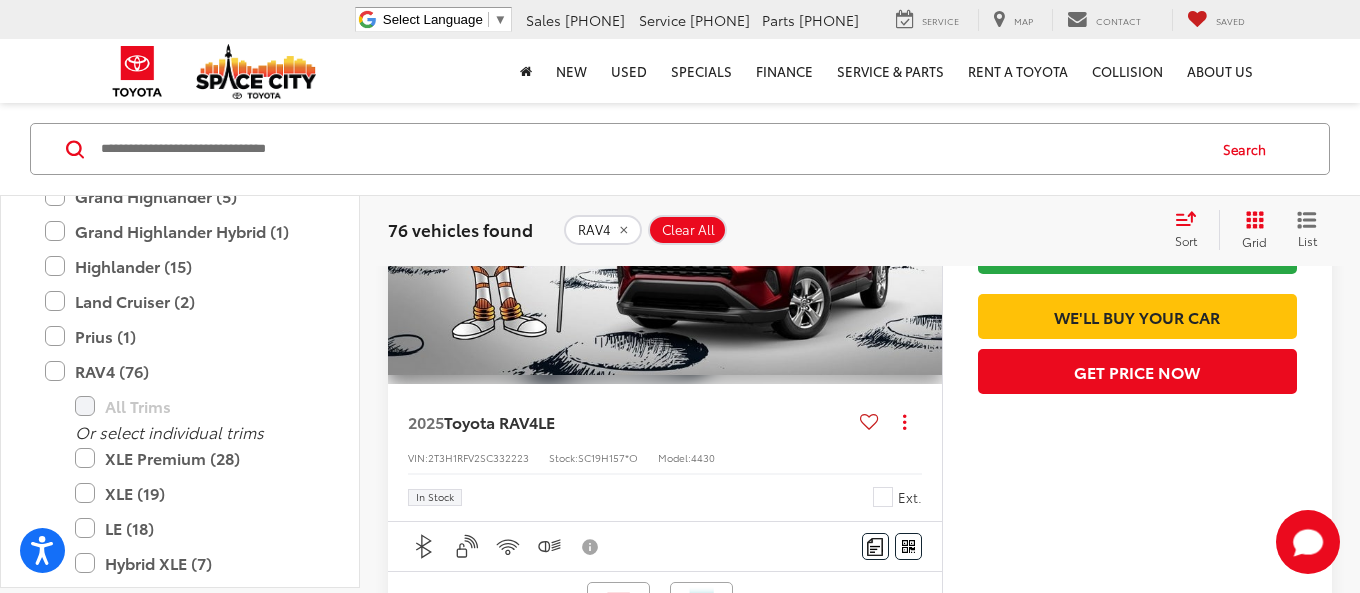 click at bounding box center [922, 176] 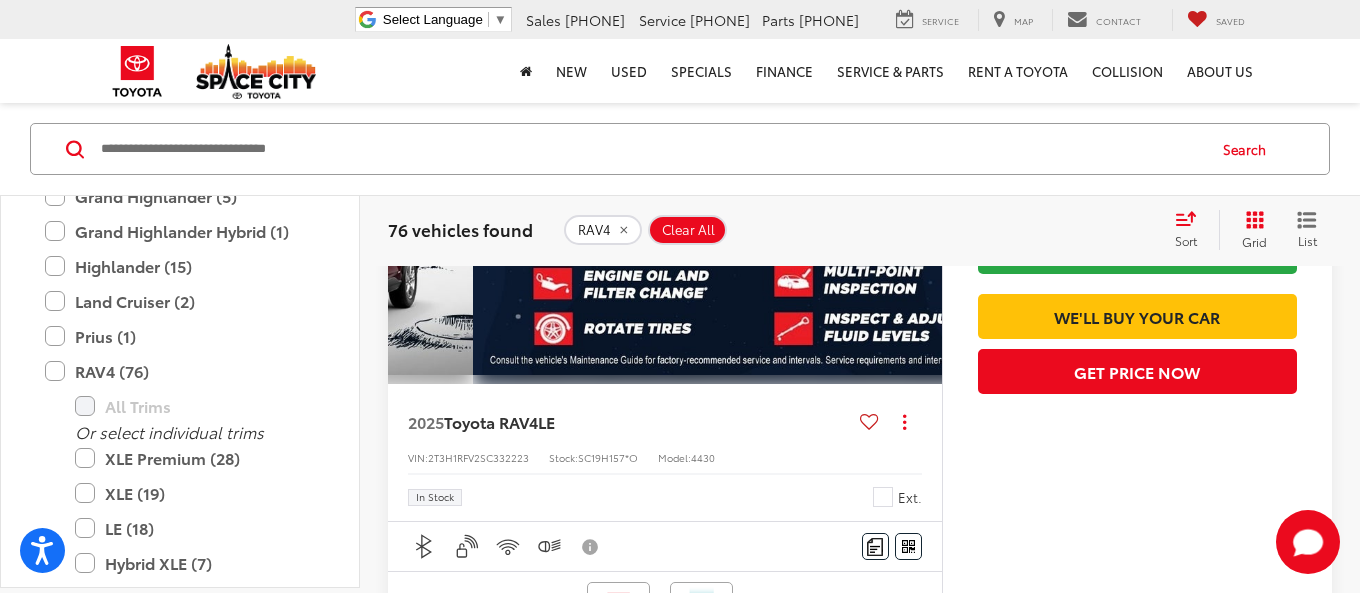 scroll, scrollTop: 0, scrollLeft: 1114, axis: horizontal 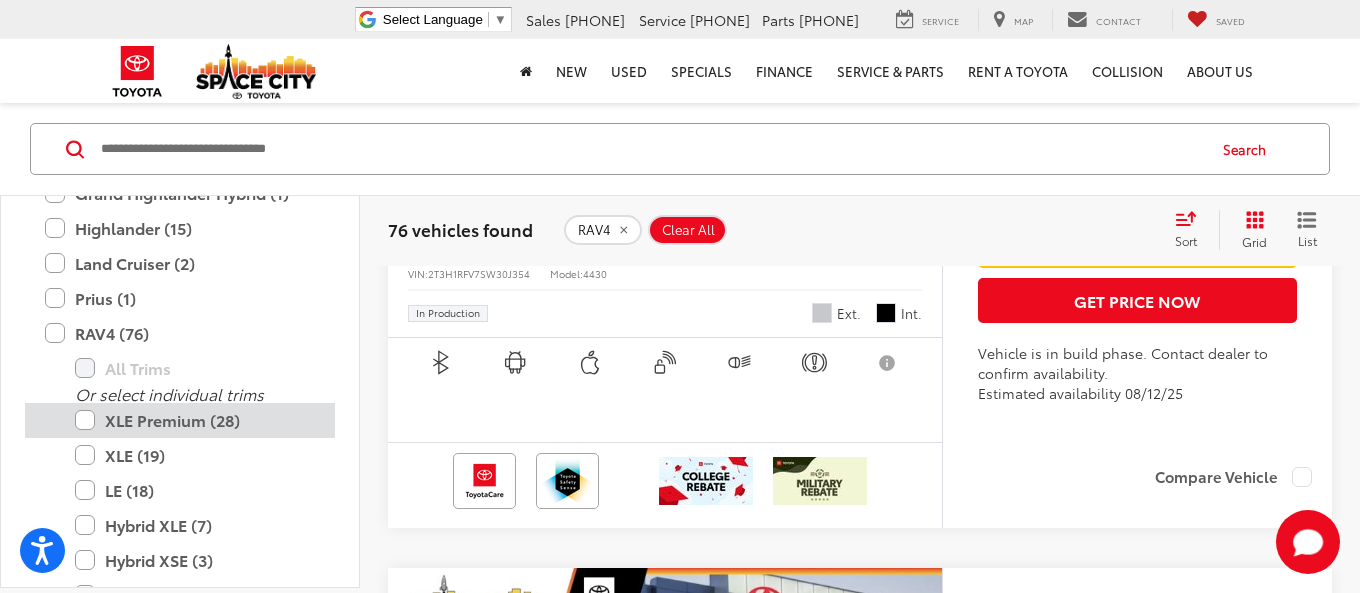click on "XLE Premium (28)" at bounding box center (195, 420) 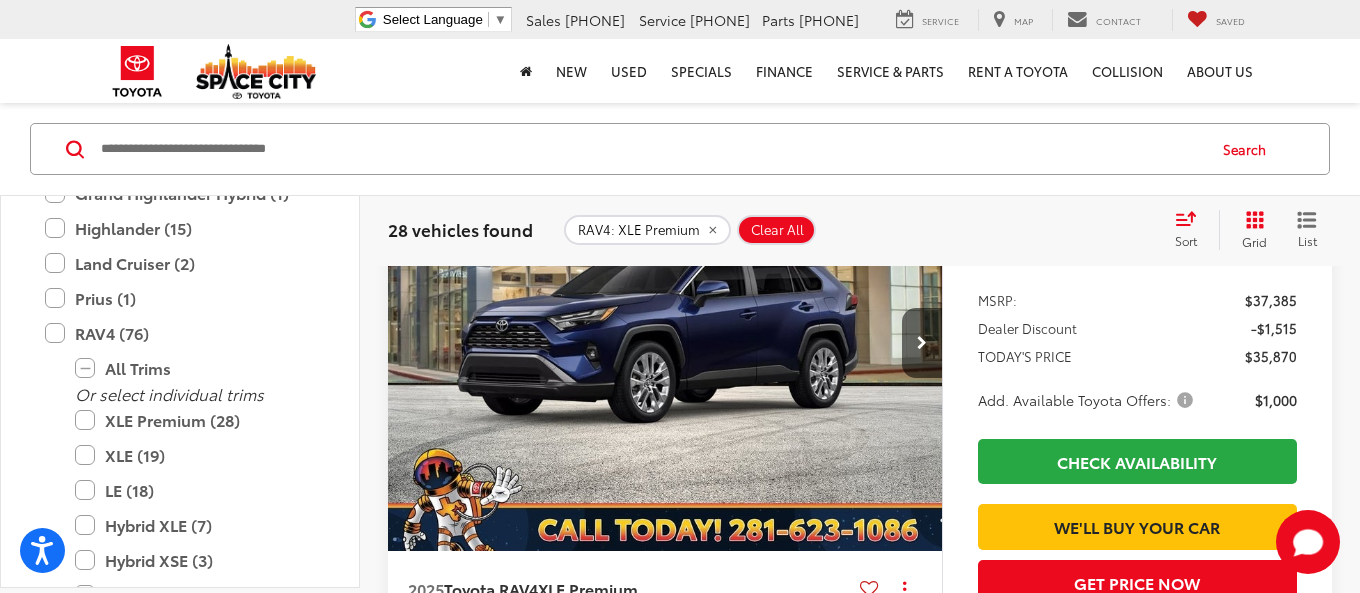 scroll, scrollTop: 178, scrollLeft: 0, axis: vertical 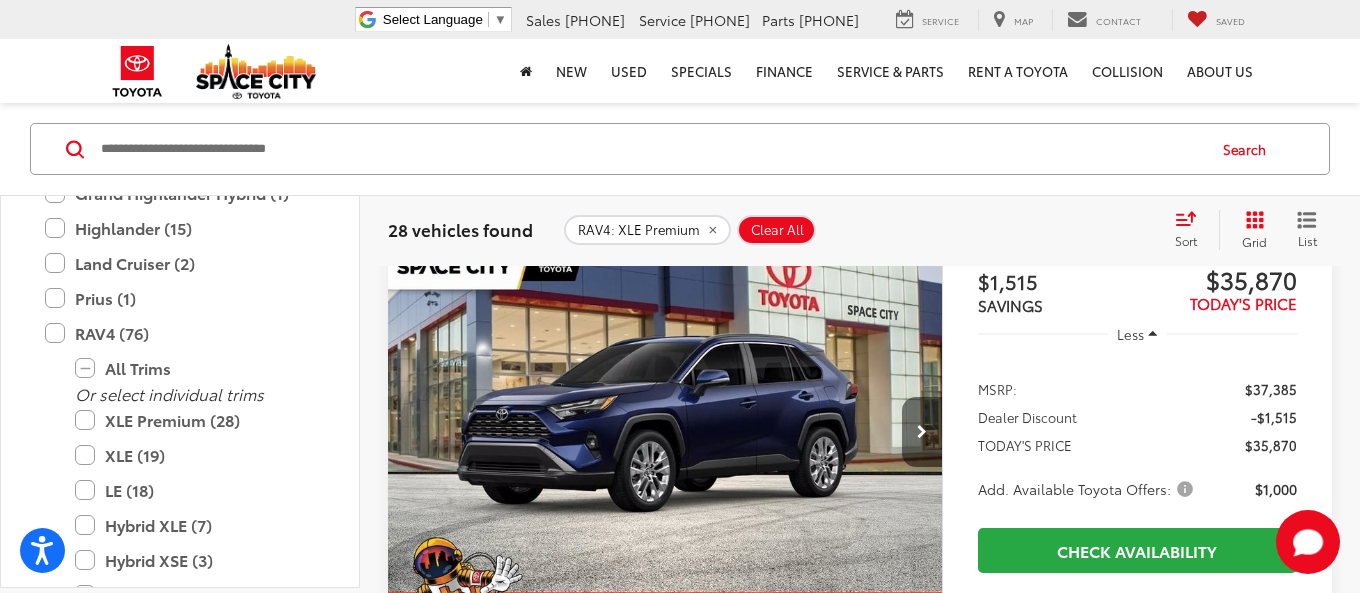 click at bounding box center [922, 432] 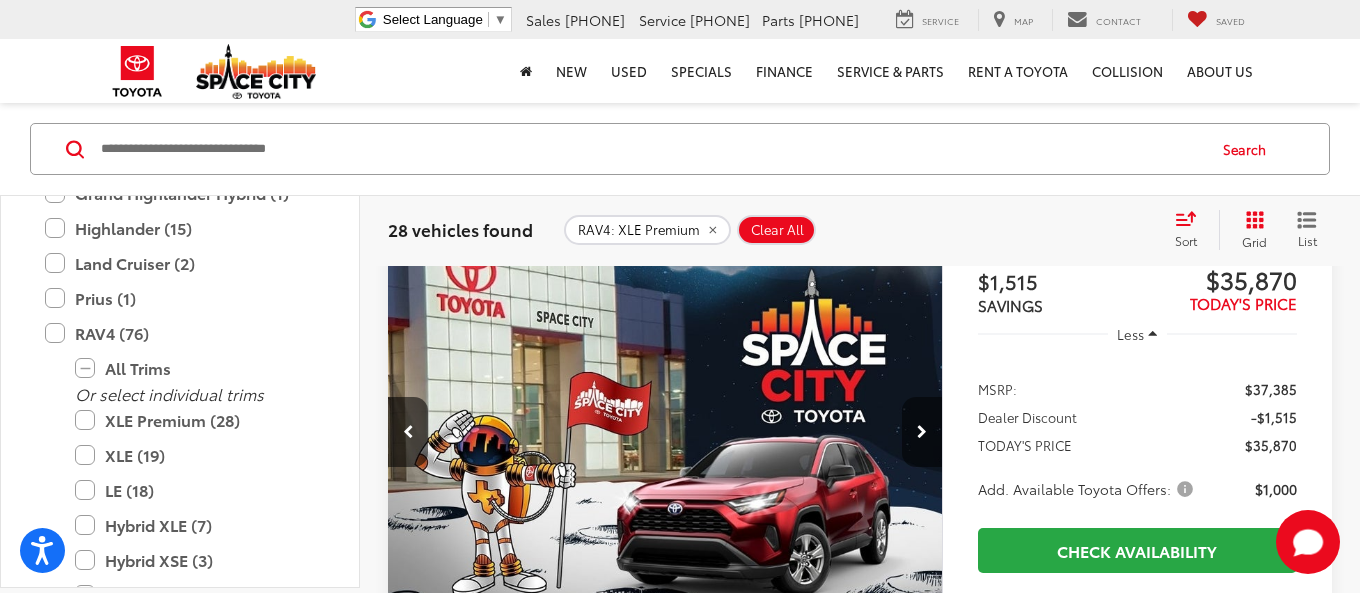 click at bounding box center (922, 432) 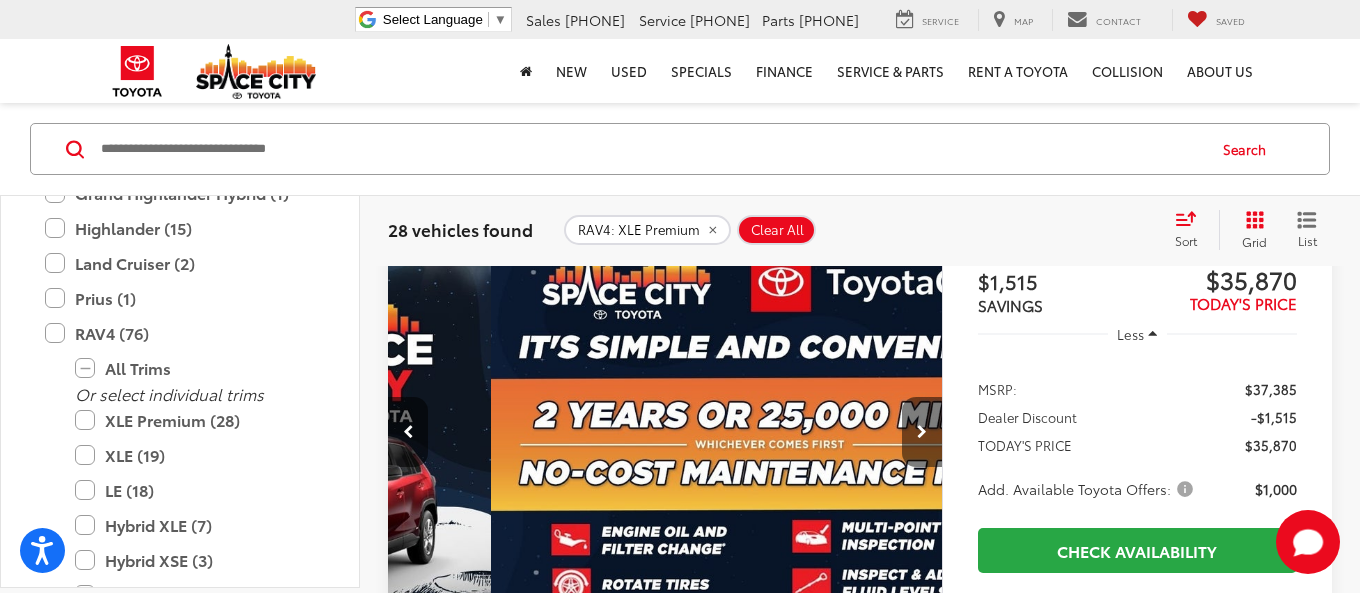 scroll, scrollTop: 0, scrollLeft: 1114, axis: horizontal 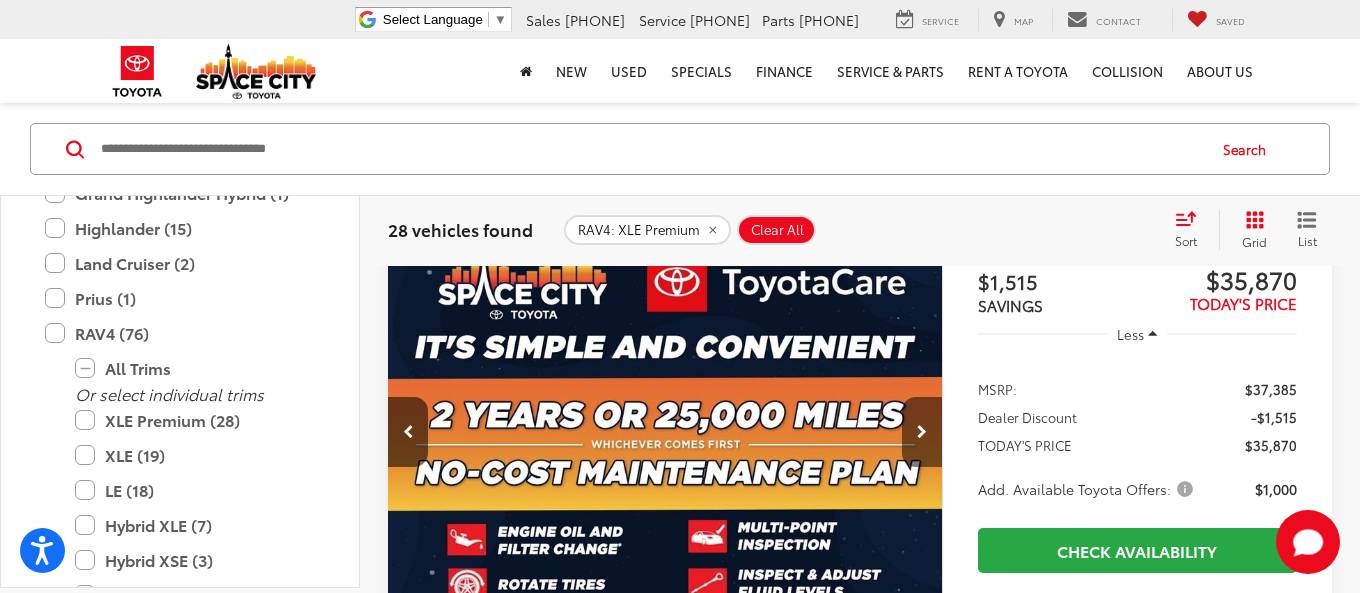 click at bounding box center (922, 432) 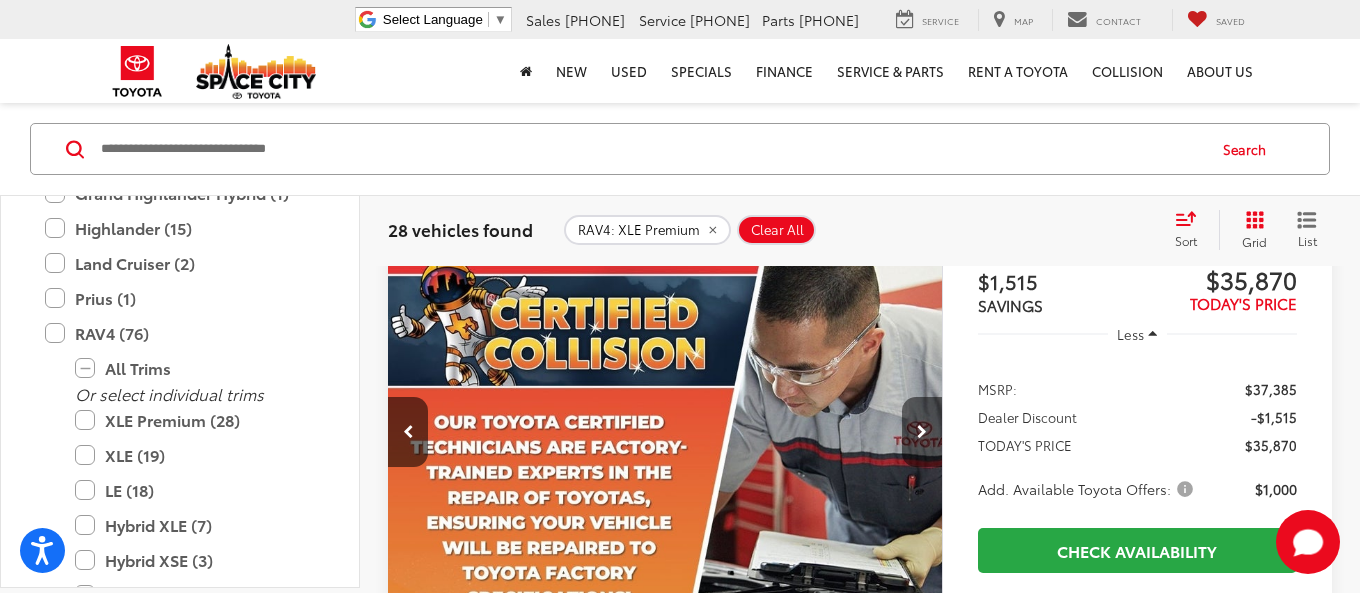 click at bounding box center [922, 432] 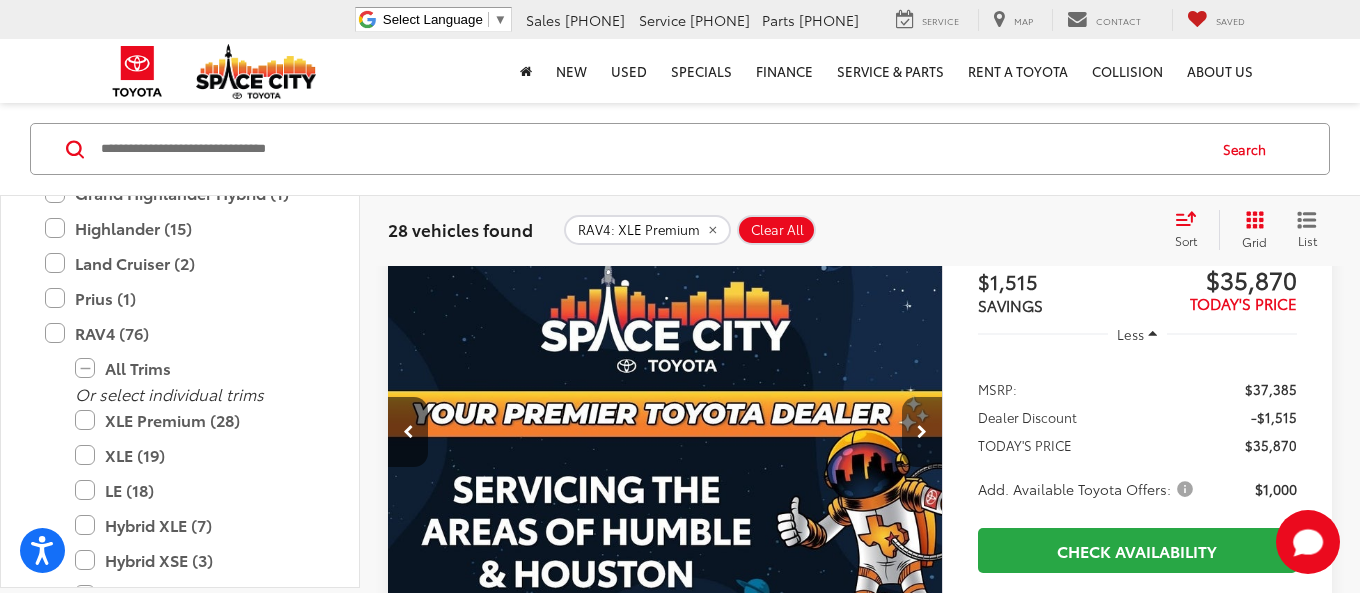 click at bounding box center (922, 432) 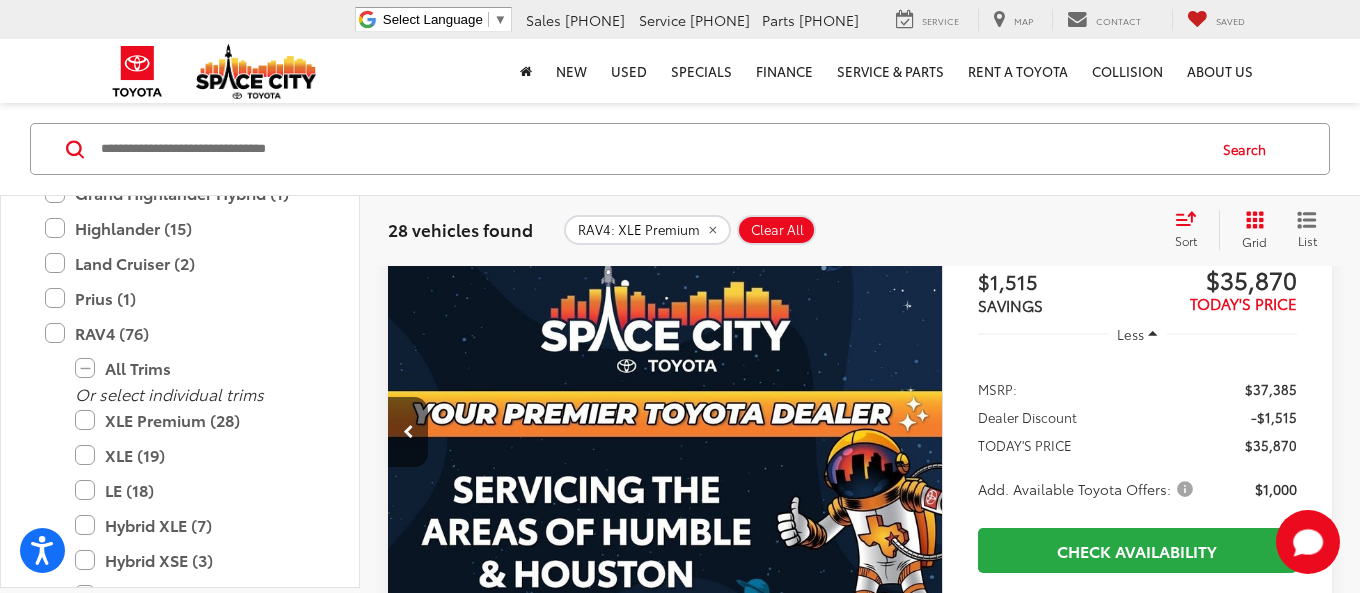 scroll, scrollTop: 0, scrollLeft: 2785, axis: horizontal 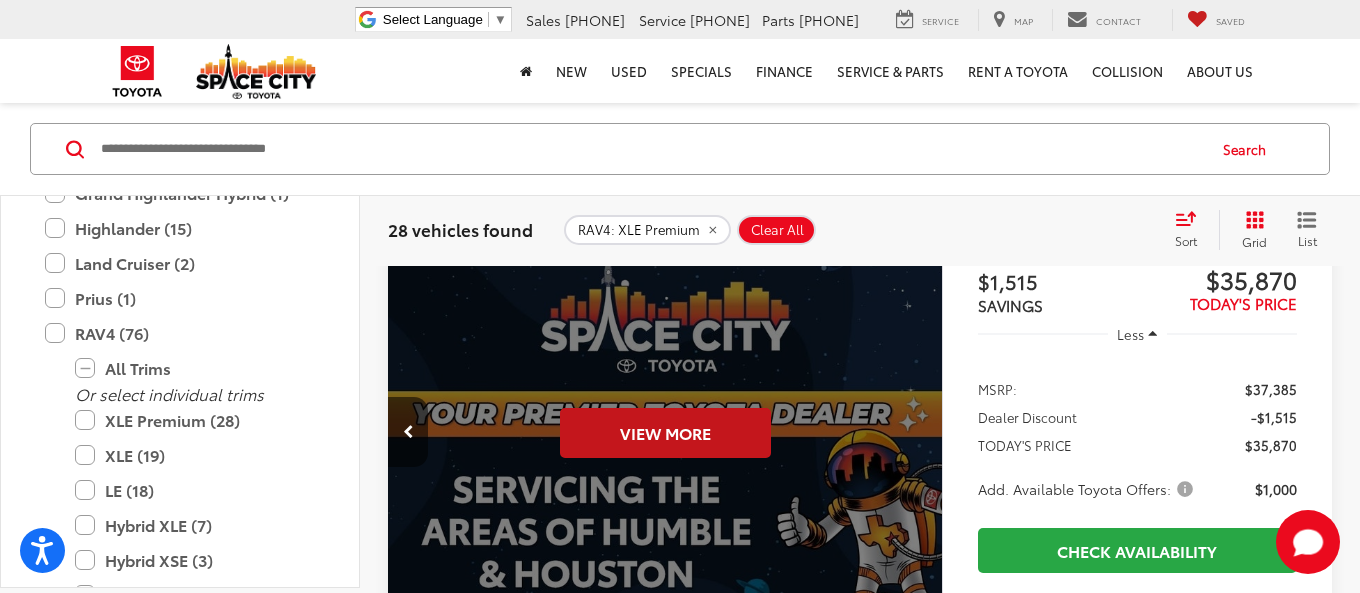 click on "View More" at bounding box center (665, 433) 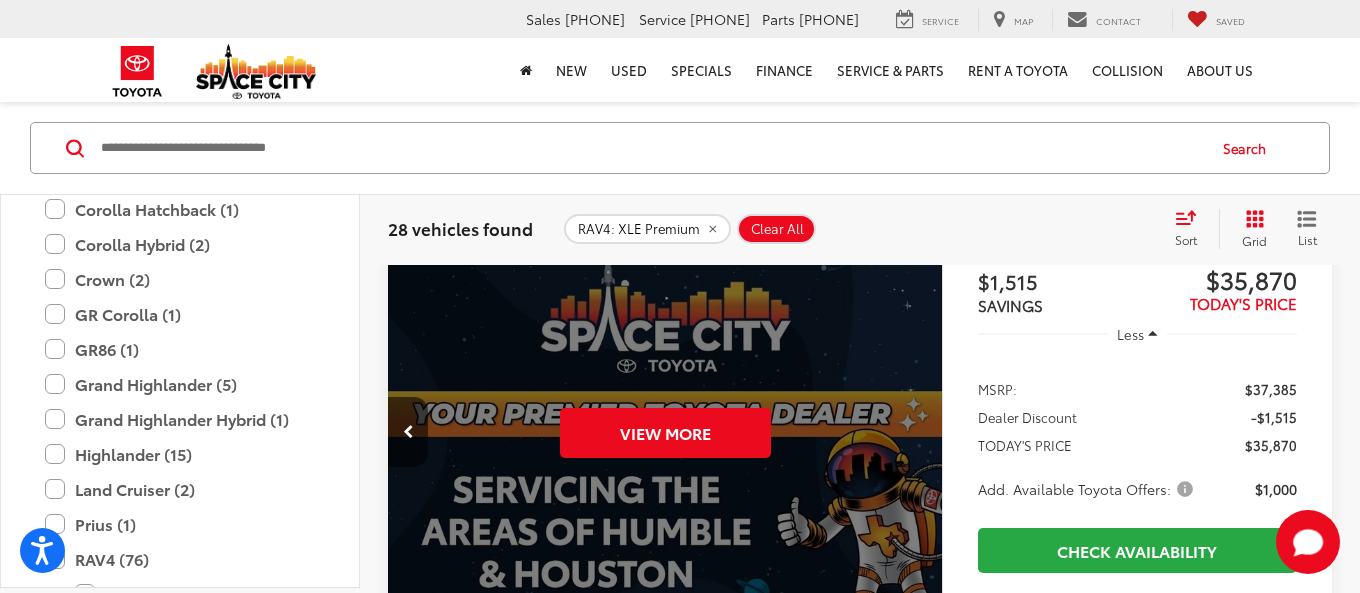 scroll, scrollTop: 446, scrollLeft: 0, axis: vertical 